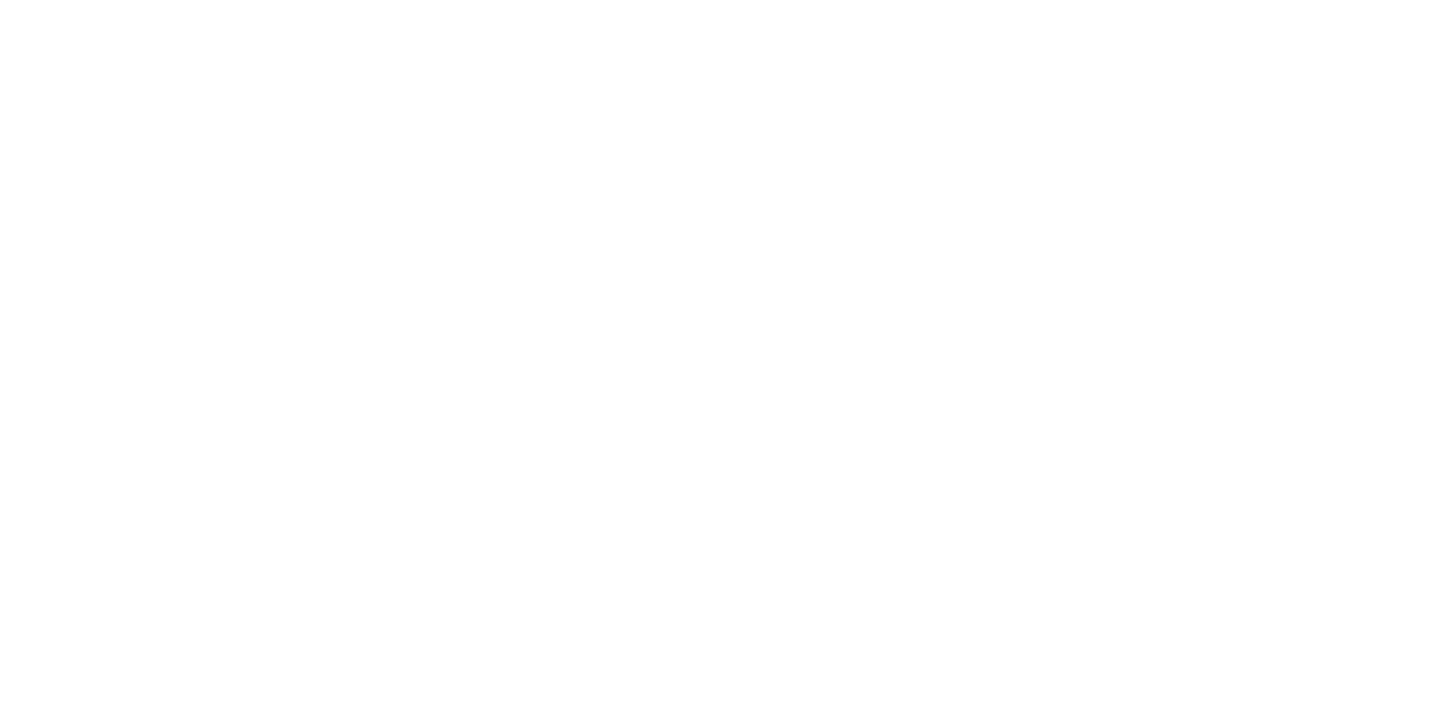 scroll, scrollTop: 0, scrollLeft: 0, axis: both 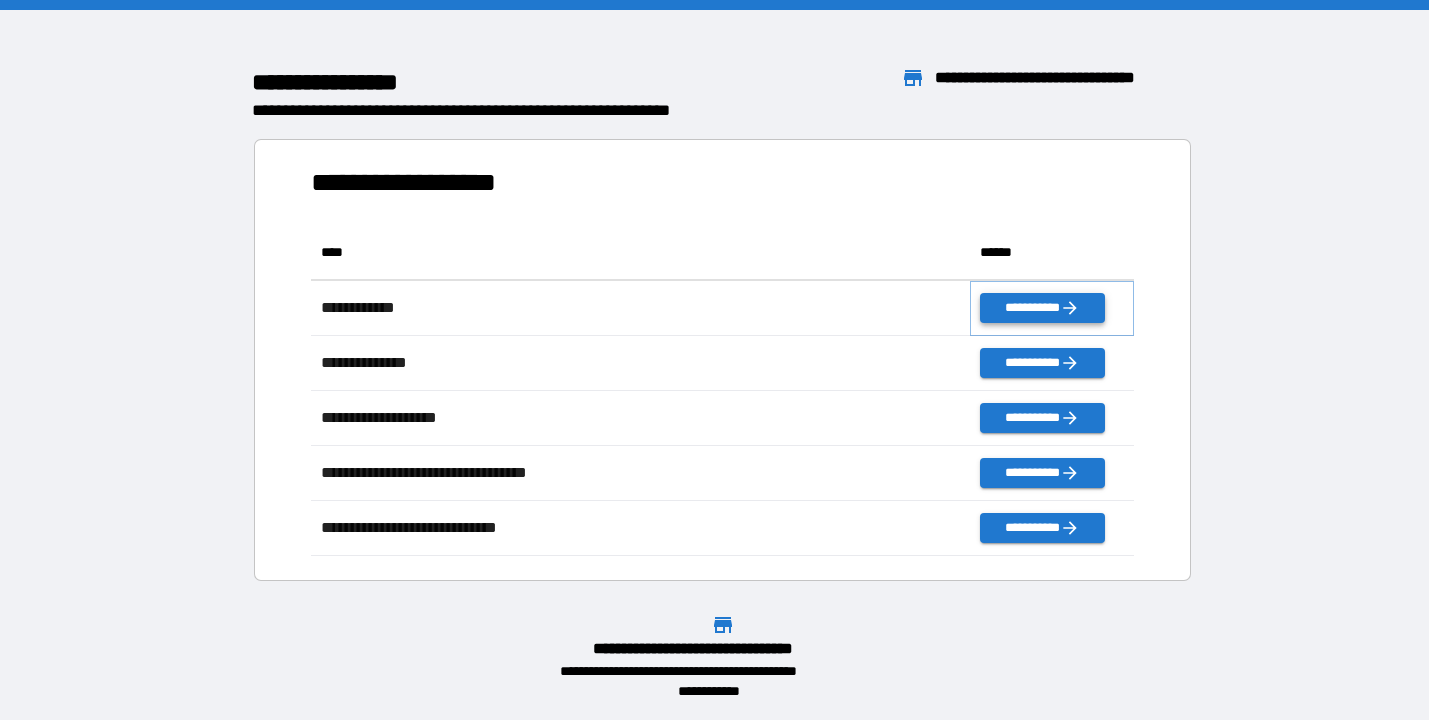 click 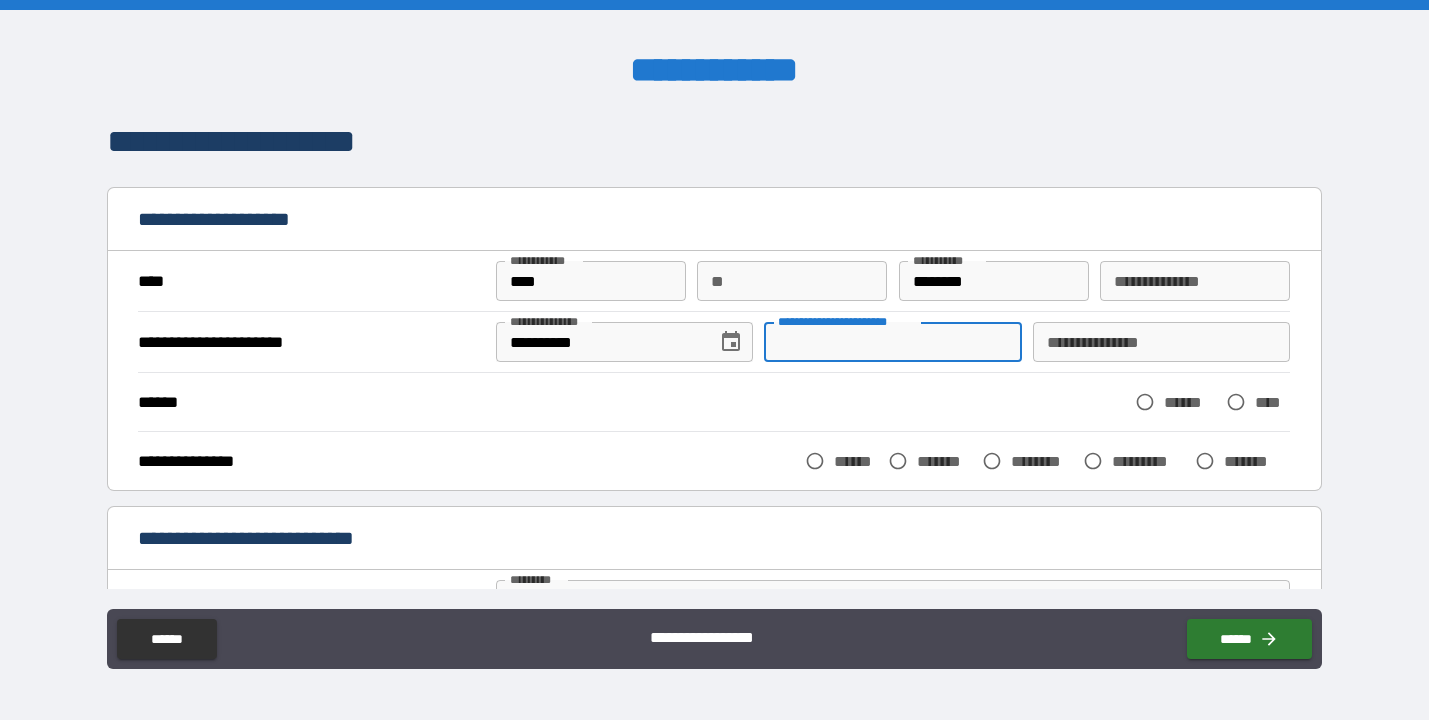 click on "**********" at bounding box center (892, 342) 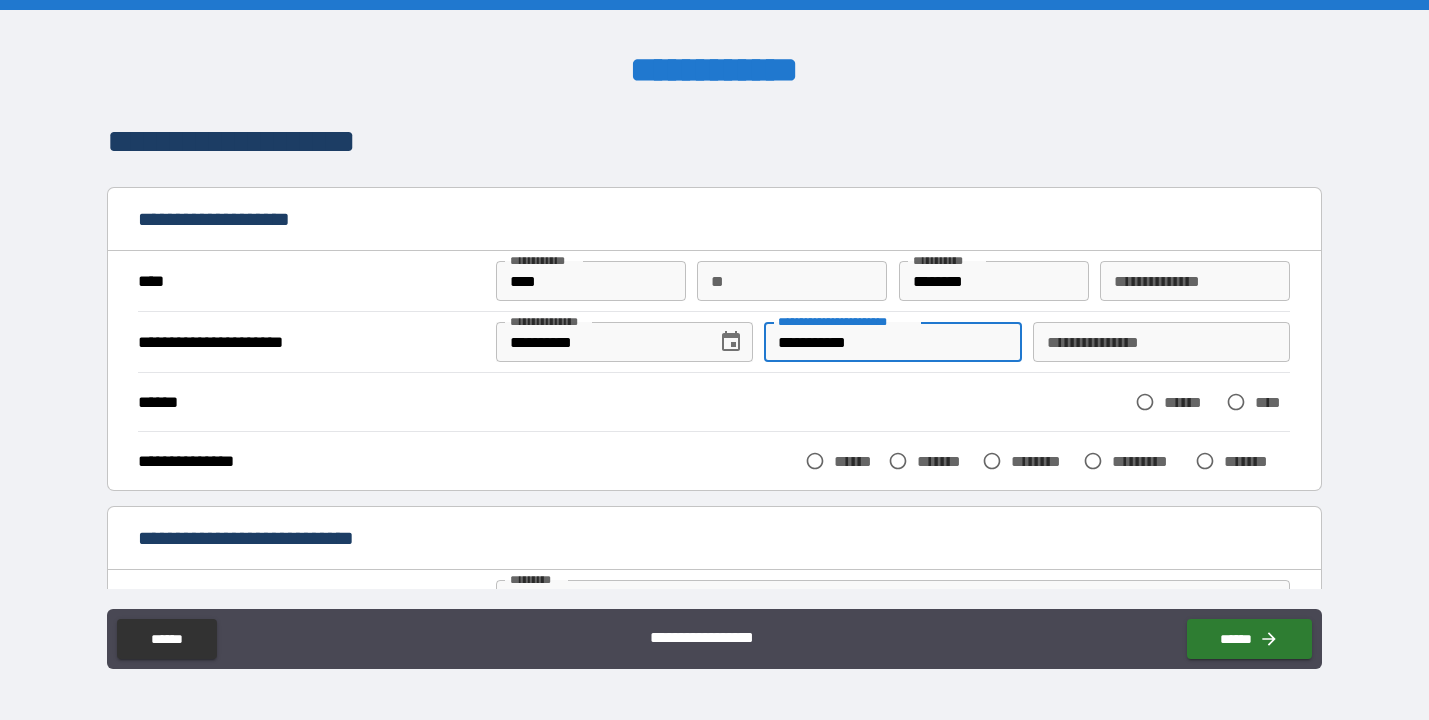 type on "**********" 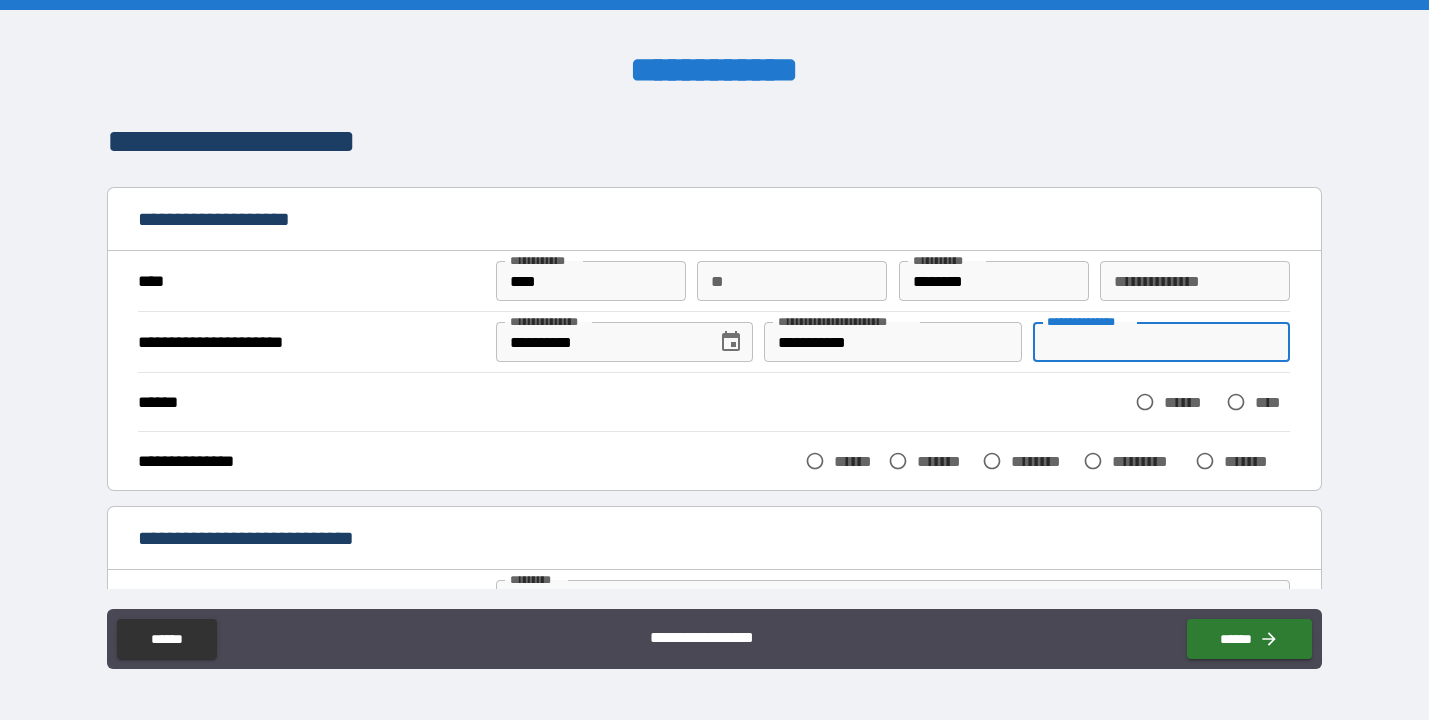 click on "**********" at bounding box center [1161, 342] 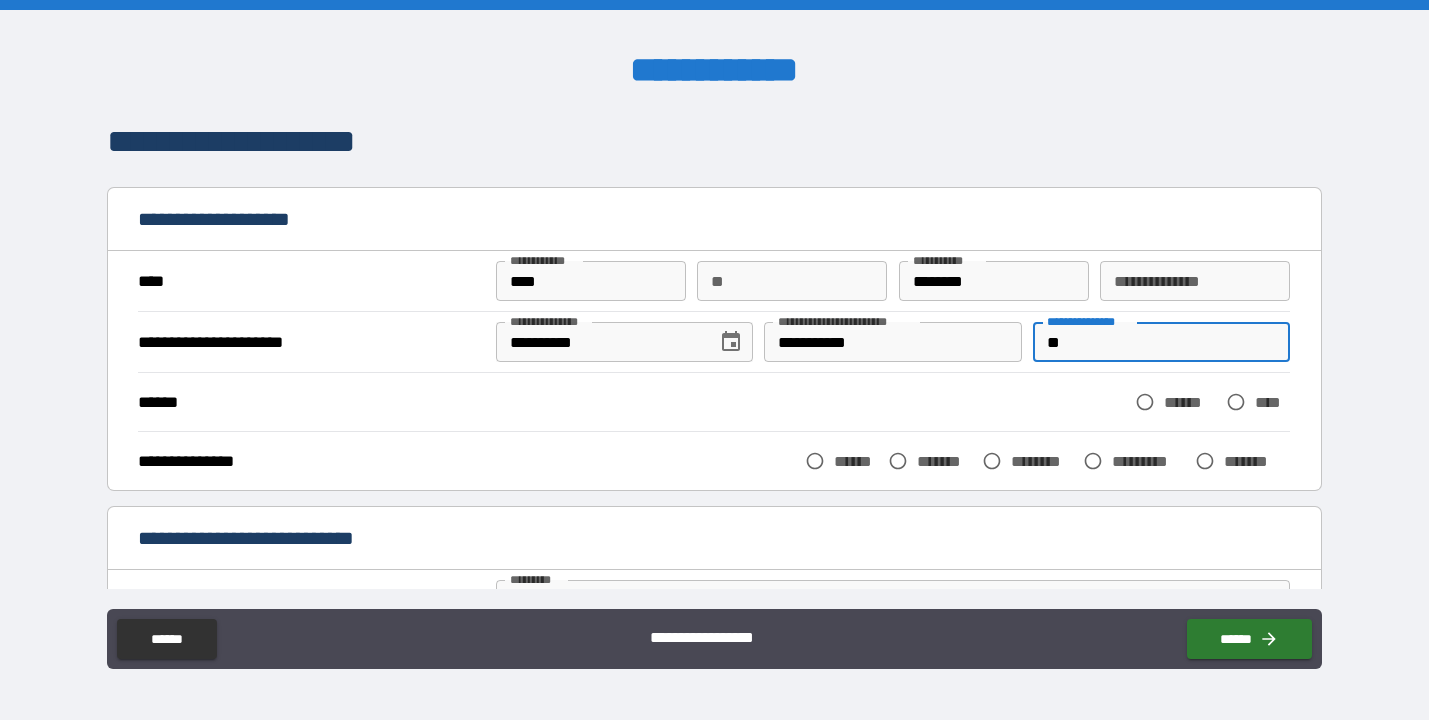 type on "*" 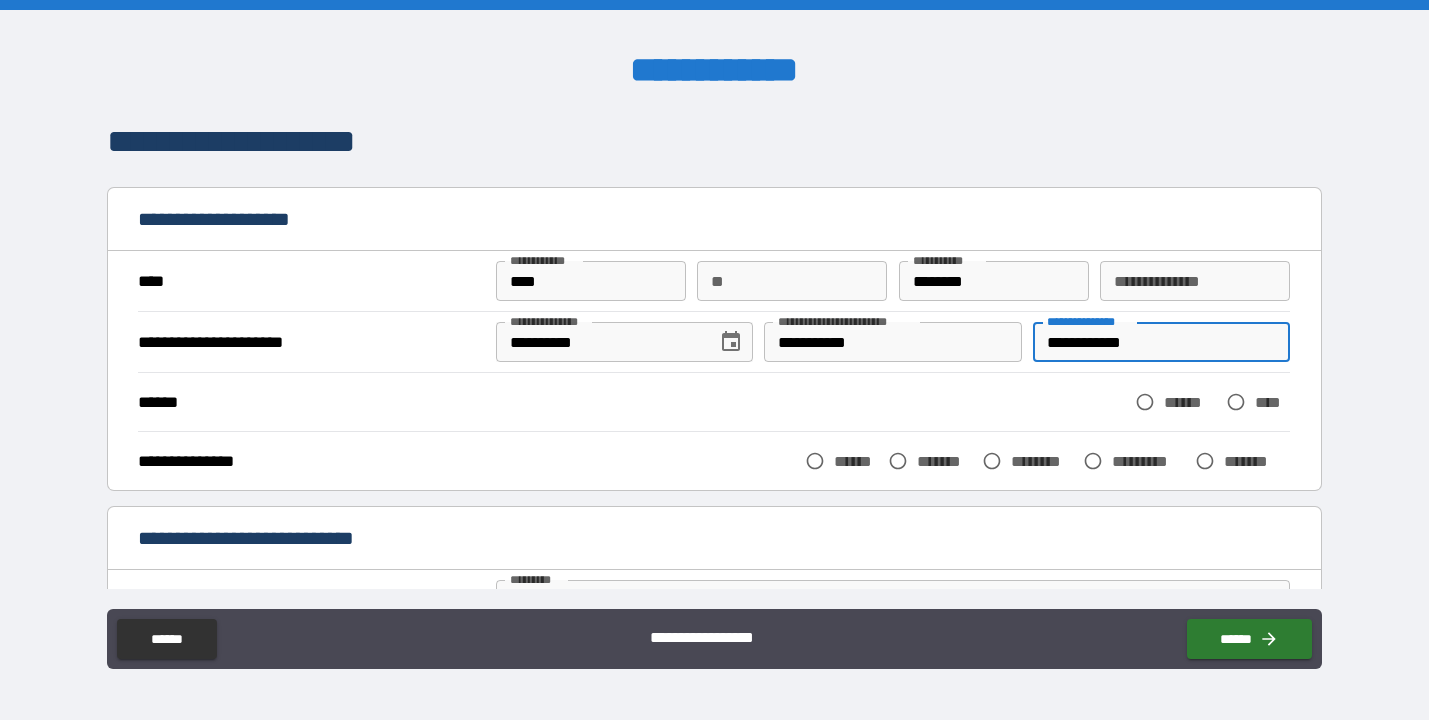 type on "**********" 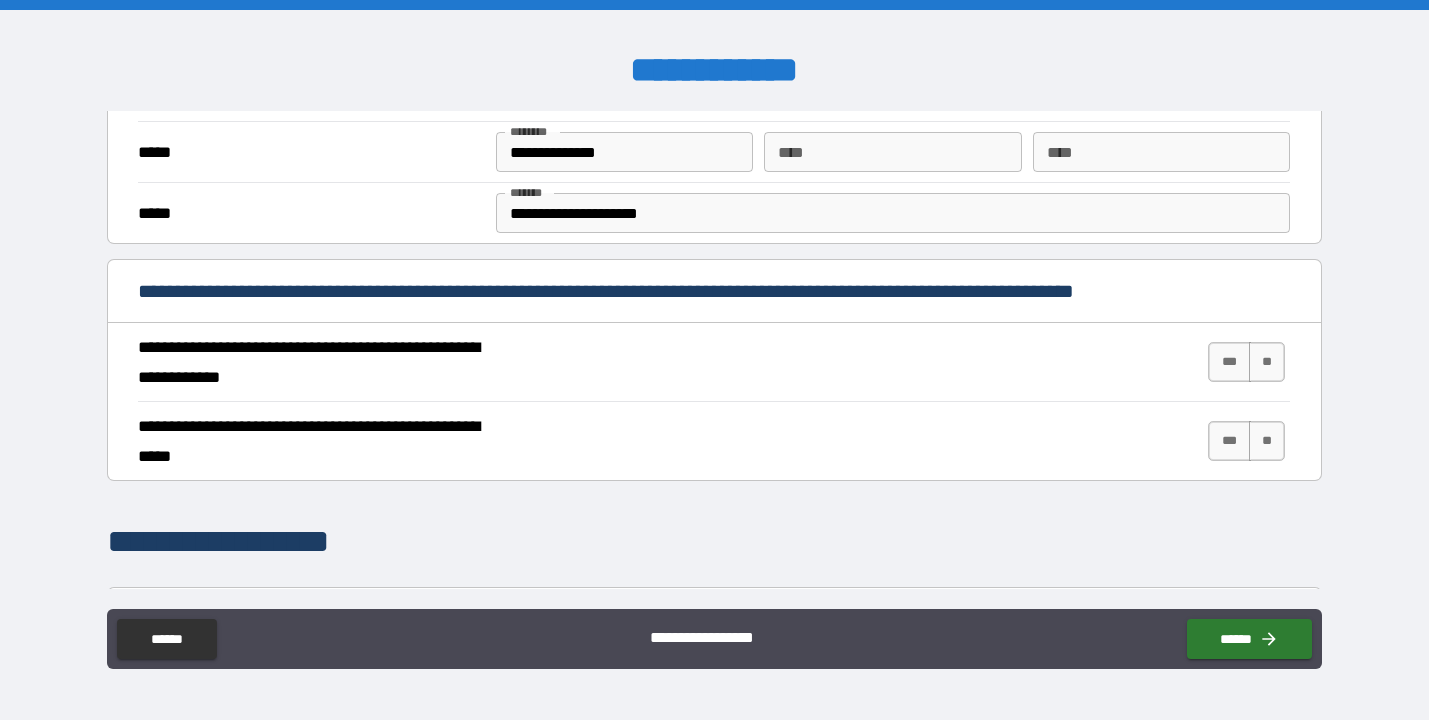 scroll, scrollTop: 621, scrollLeft: 0, axis: vertical 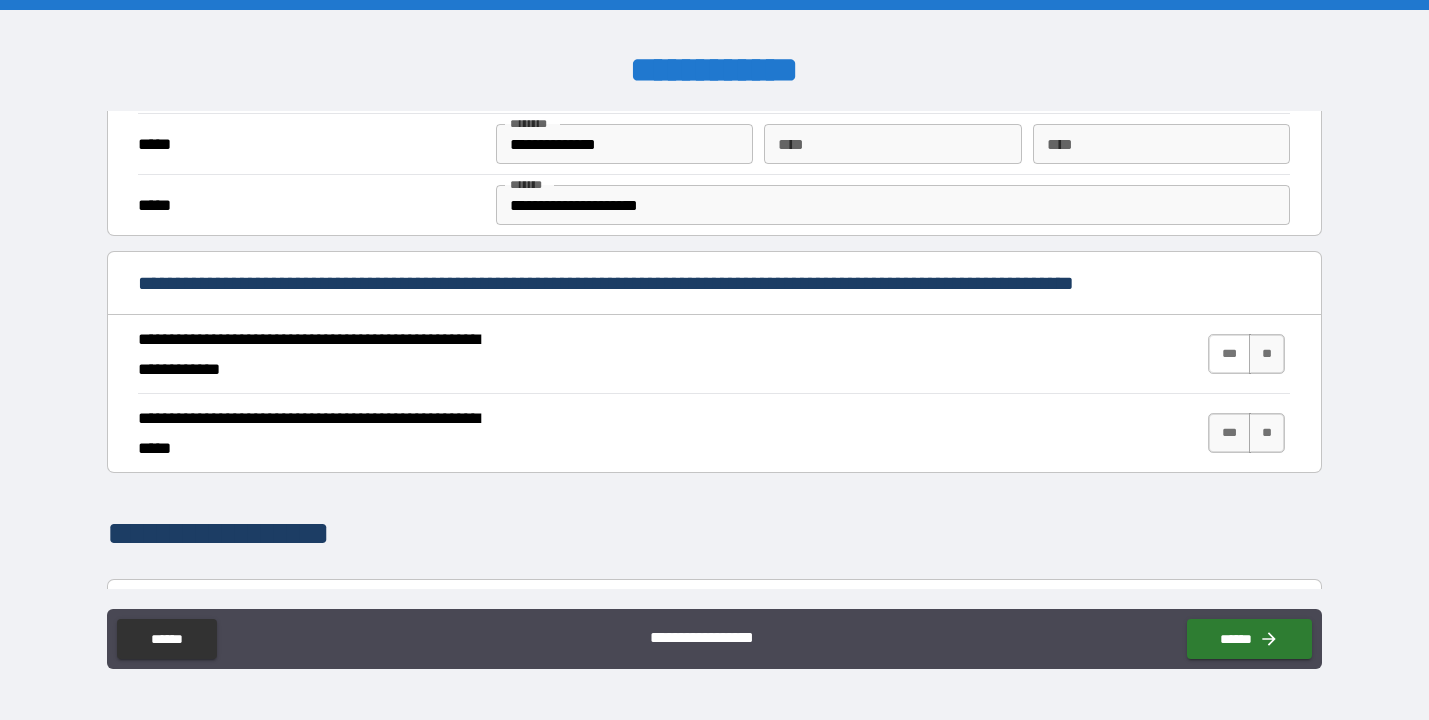 click on "***" at bounding box center (1229, 354) 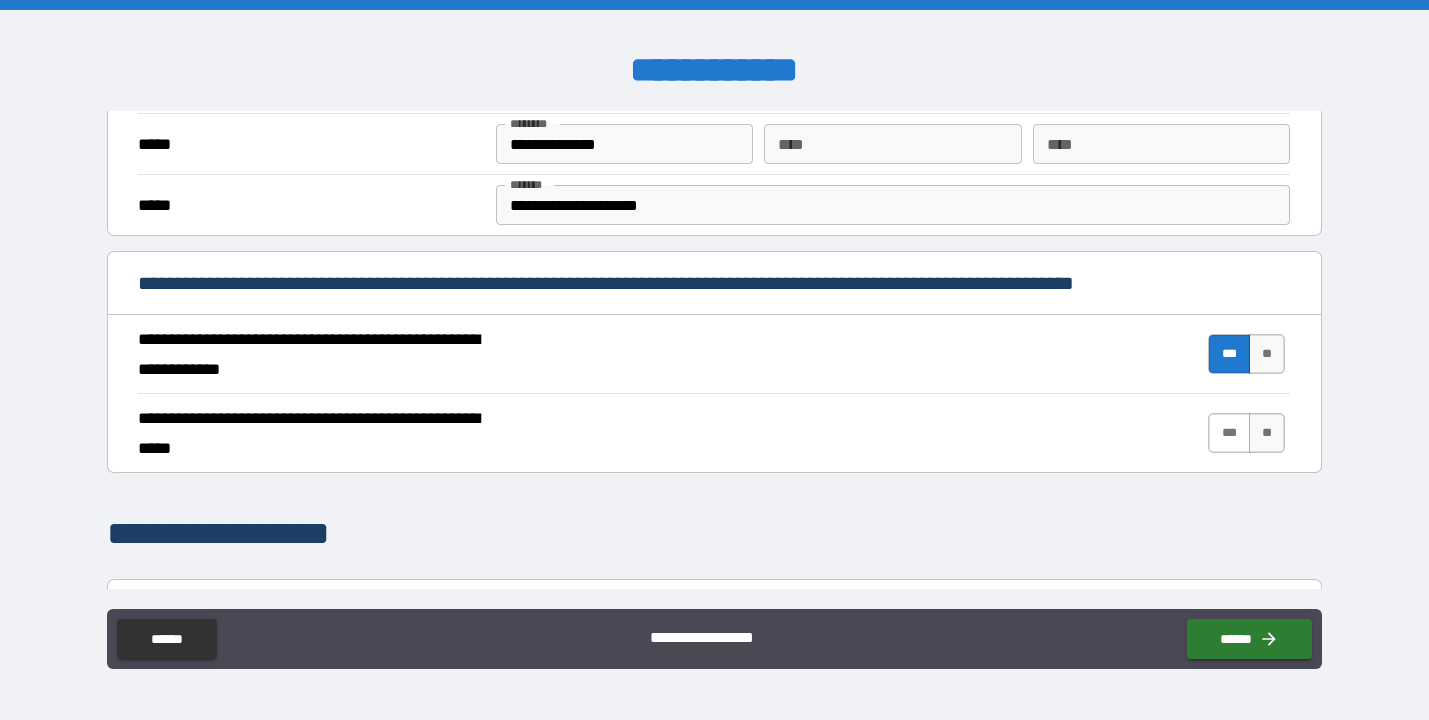 click on "***" at bounding box center (1229, 433) 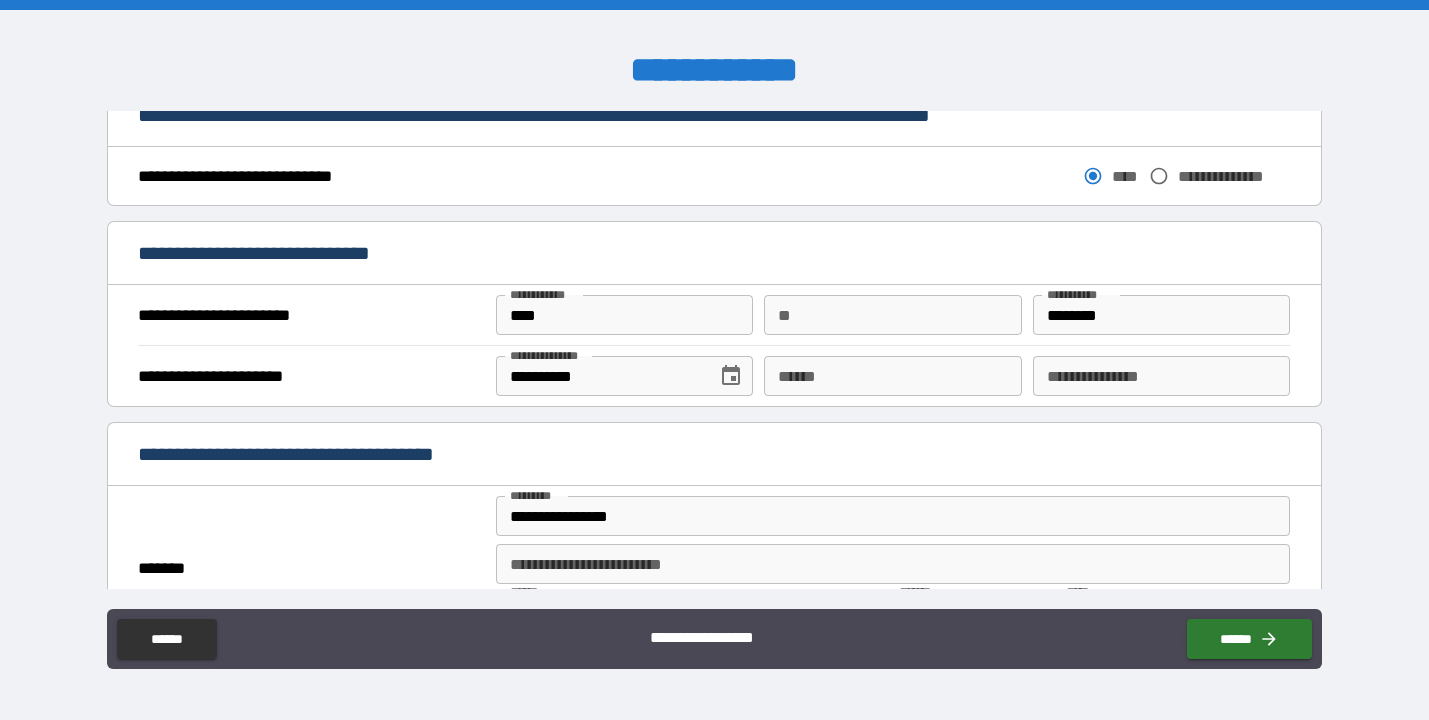 scroll, scrollTop: 1122, scrollLeft: 0, axis: vertical 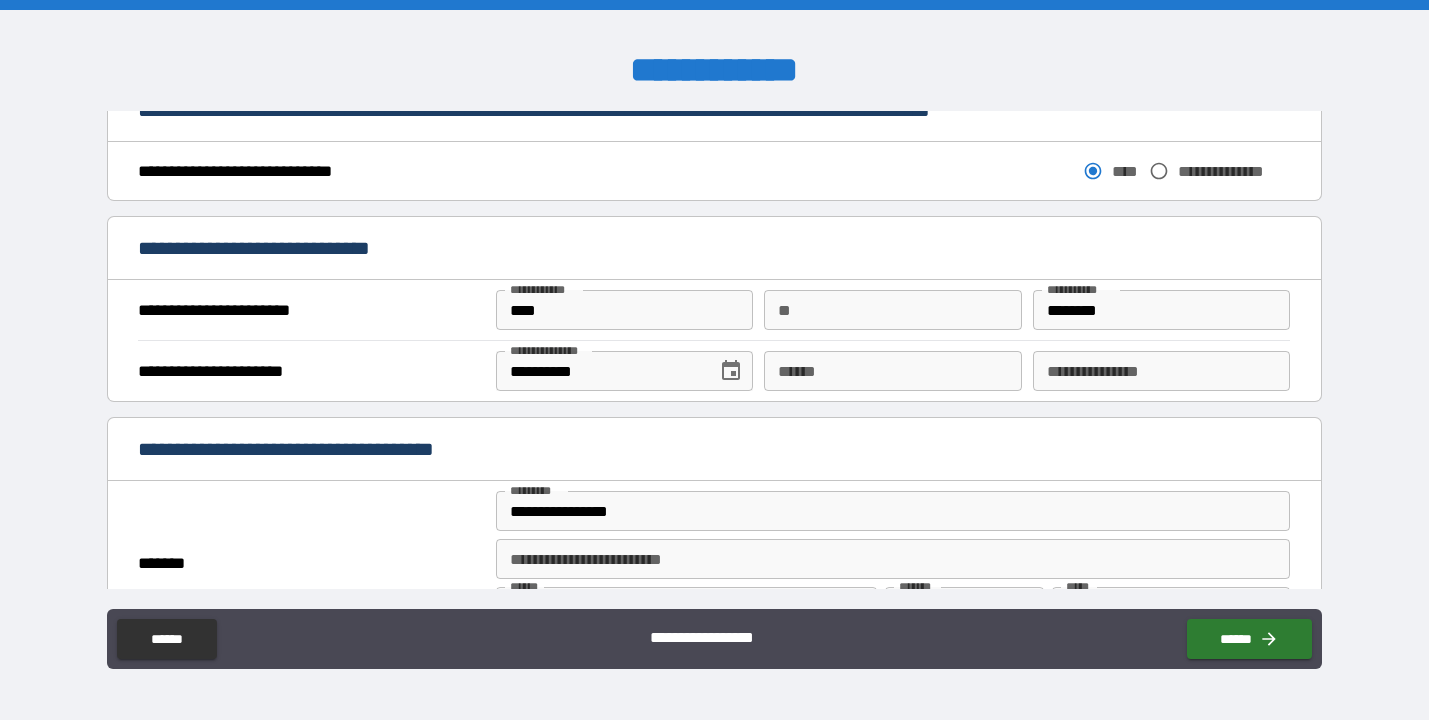 click on "****   *" at bounding box center (892, 371) 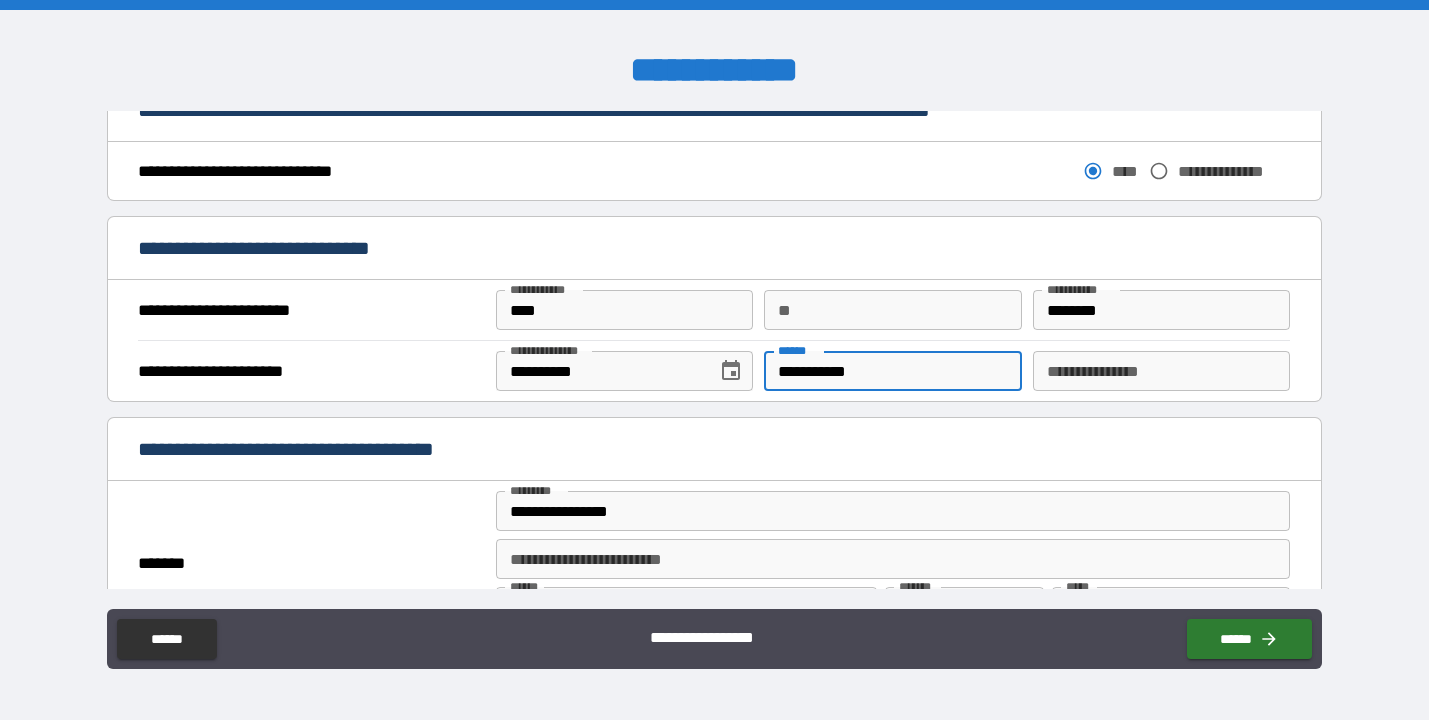 type on "**********" 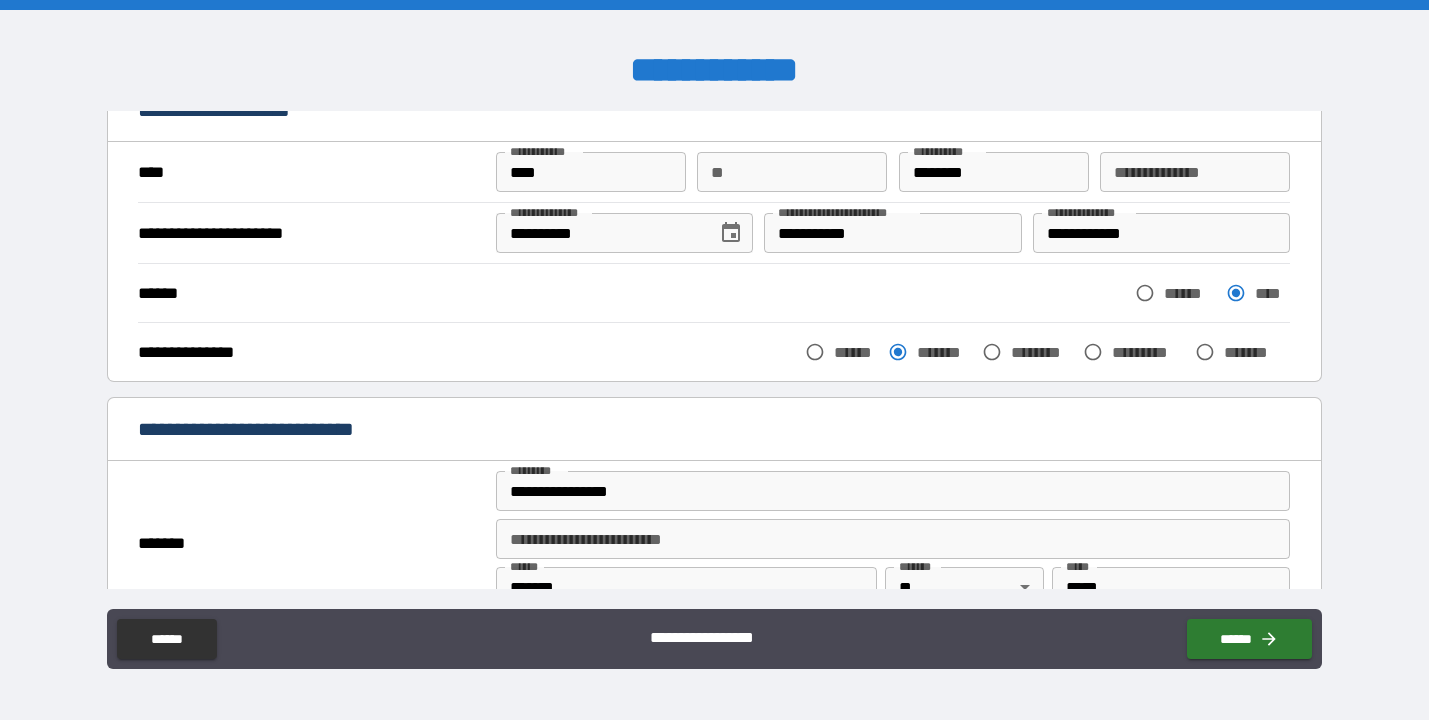 scroll, scrollTop: 107, scrollLeft: 0, axis: vertical 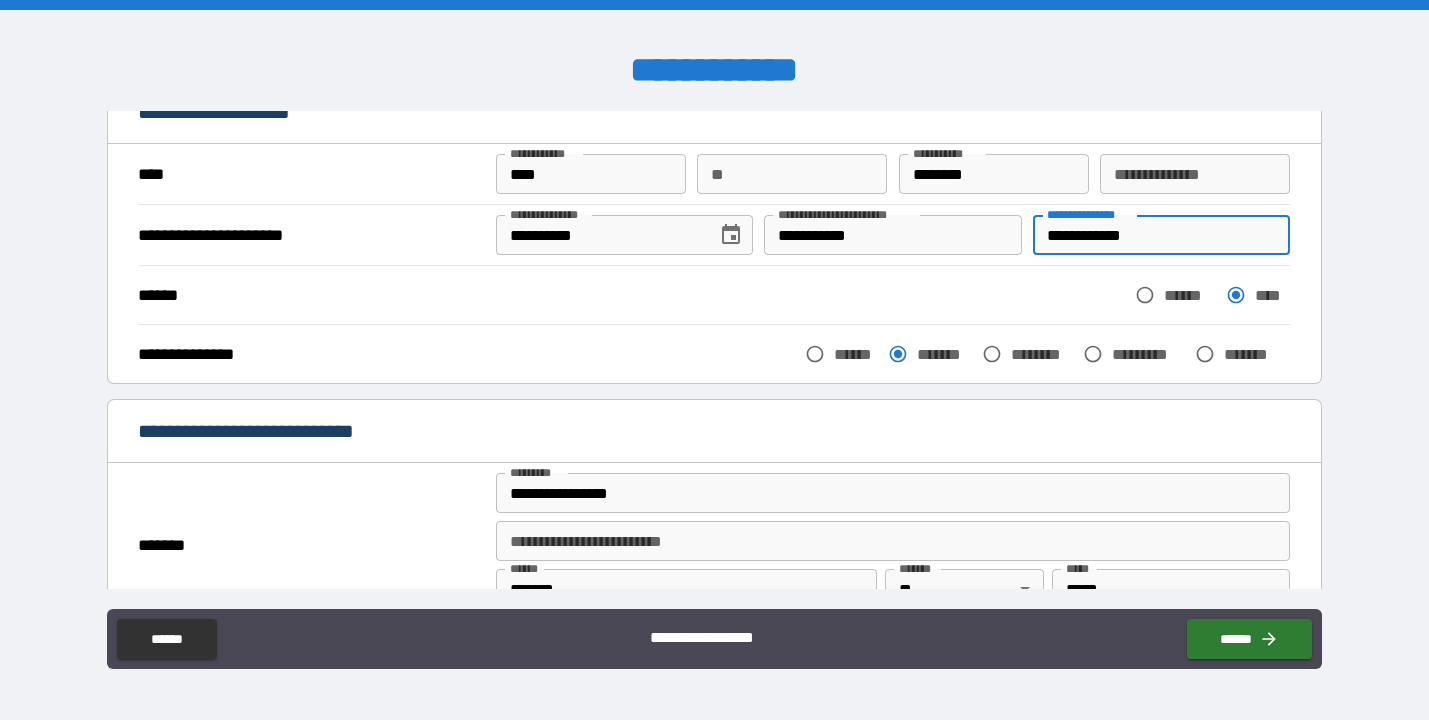 drag, startPoint x: 1164, startPoint y: 234, endPoint x: 1029, endPoint y: 234, distance: 135 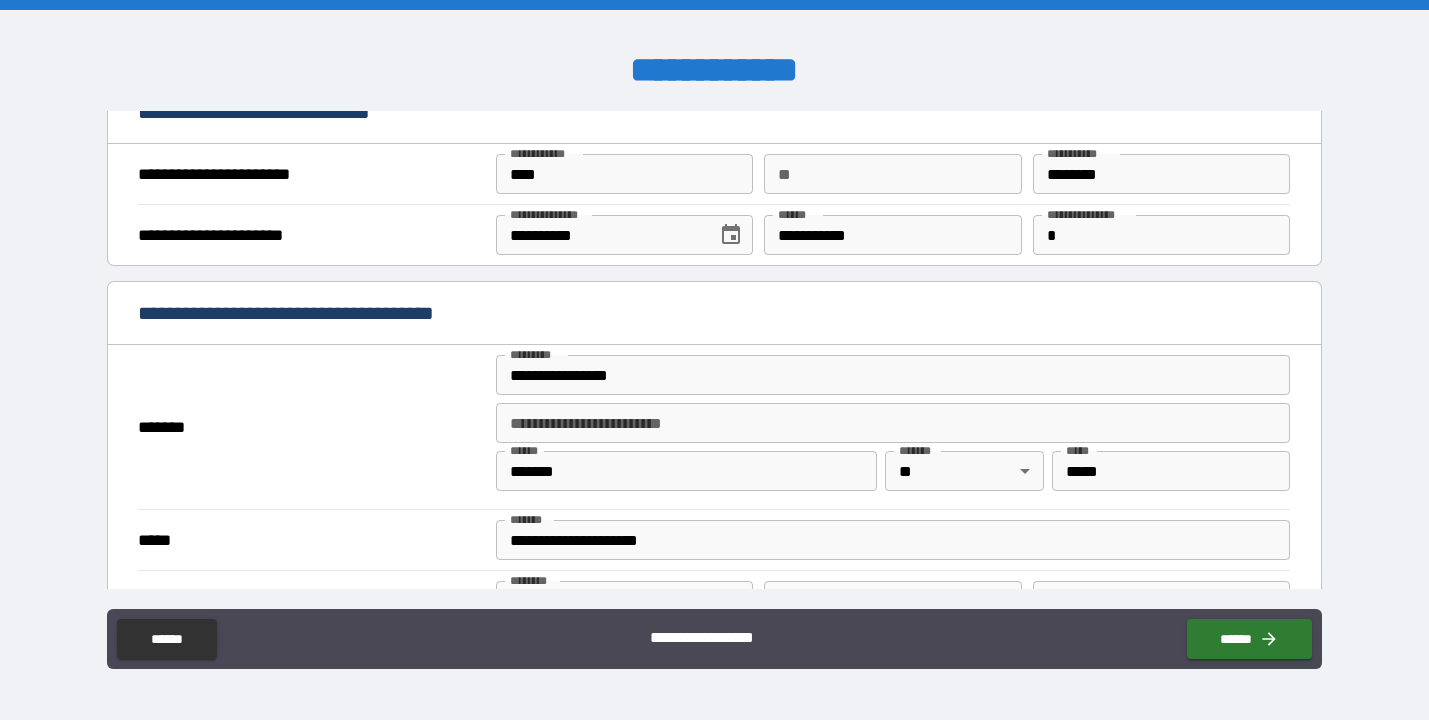 scroll, scrollTop: 1214, scrollLeft: 0, axis: vertical 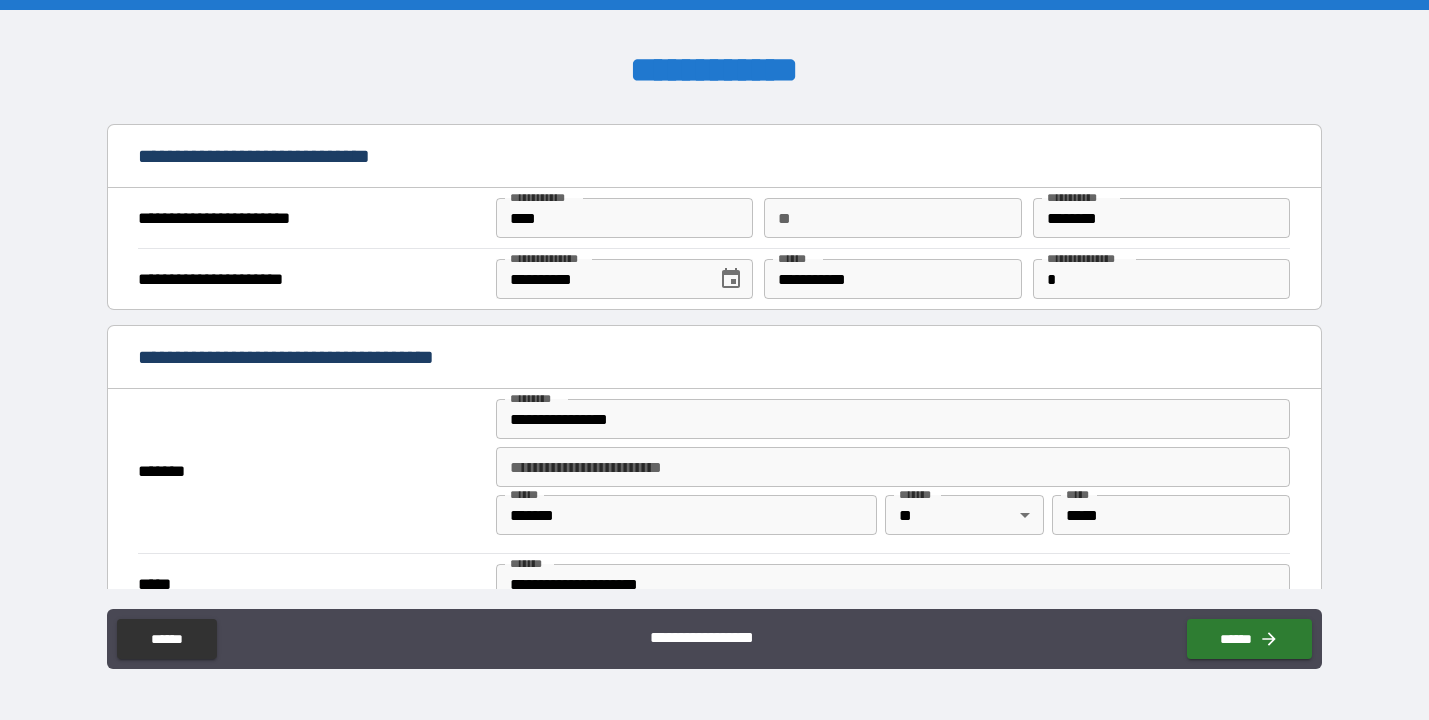 click on "*" at bounding box center [1161, 279] 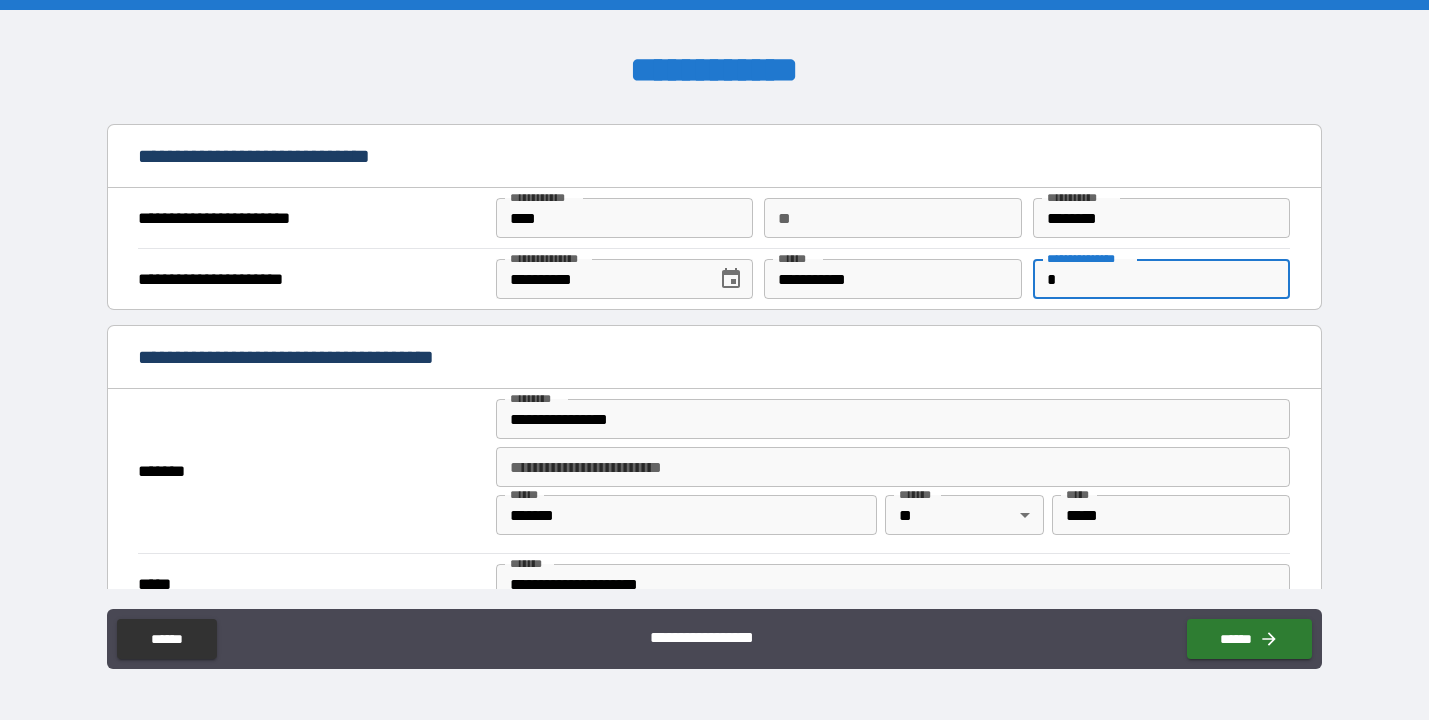drag, startPoint x: 1064, startPoint y: 281, endPoint x: 1040, endPoint y: 281, distance: 24 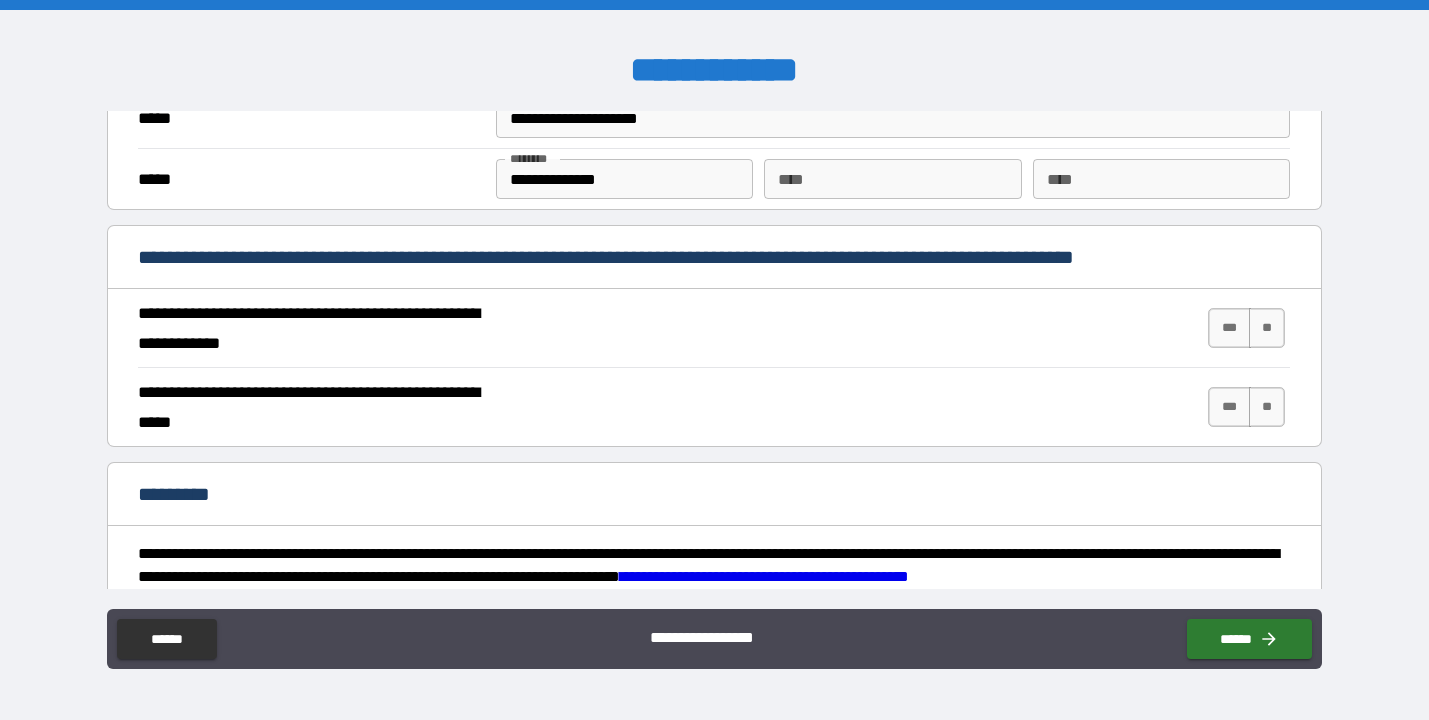 scroll, scrollTop: 1683, scrollLeft: 0, axis: vertical 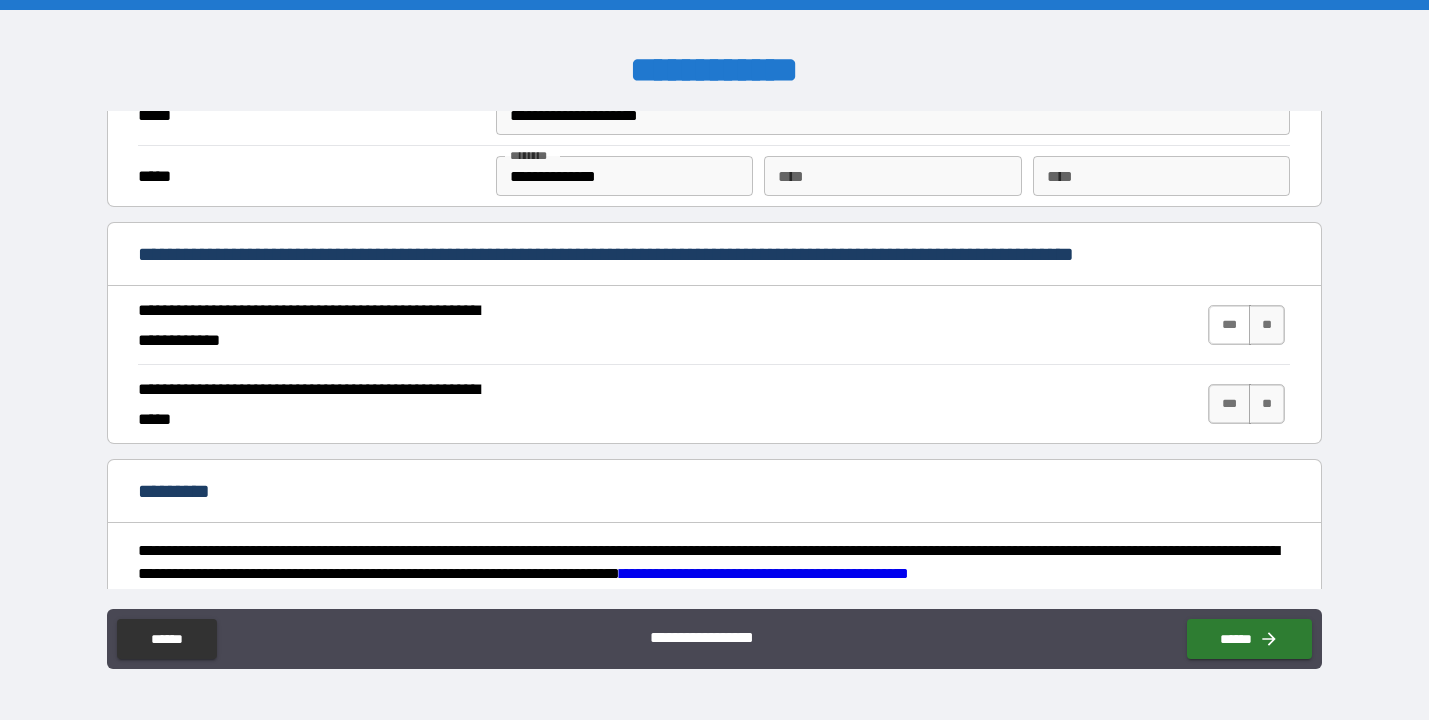 type on "**********" 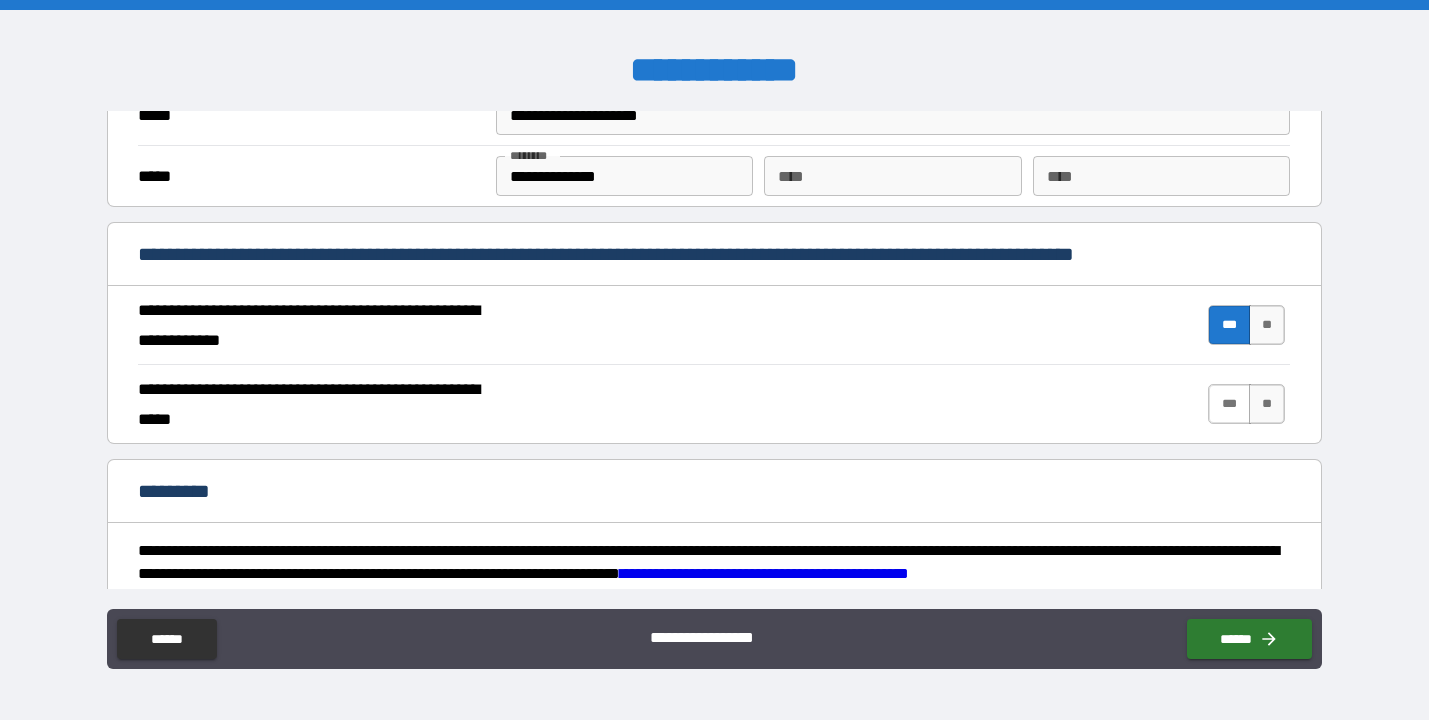 click on "***" at bounding box center [1229, 404] 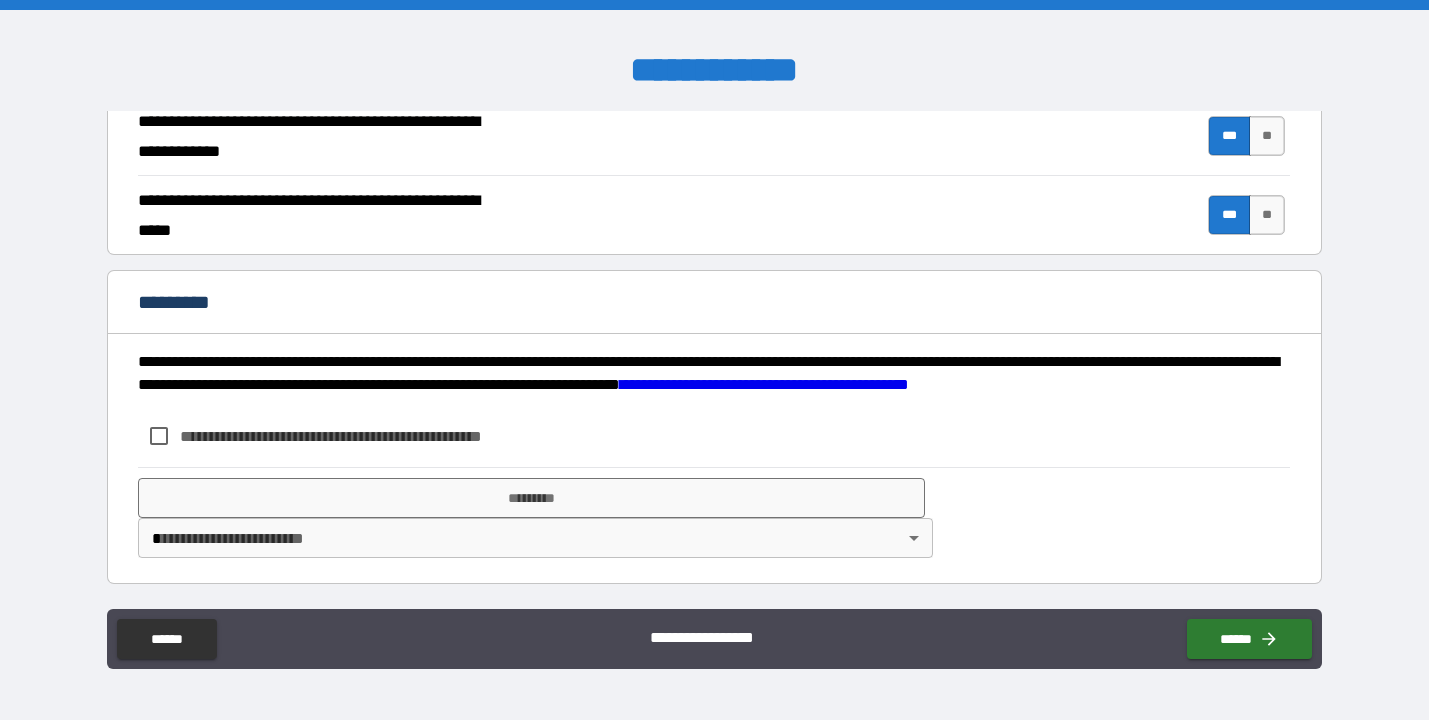 scroll, scrollTop: 1872, scrollLeft: 0, axis: vertical 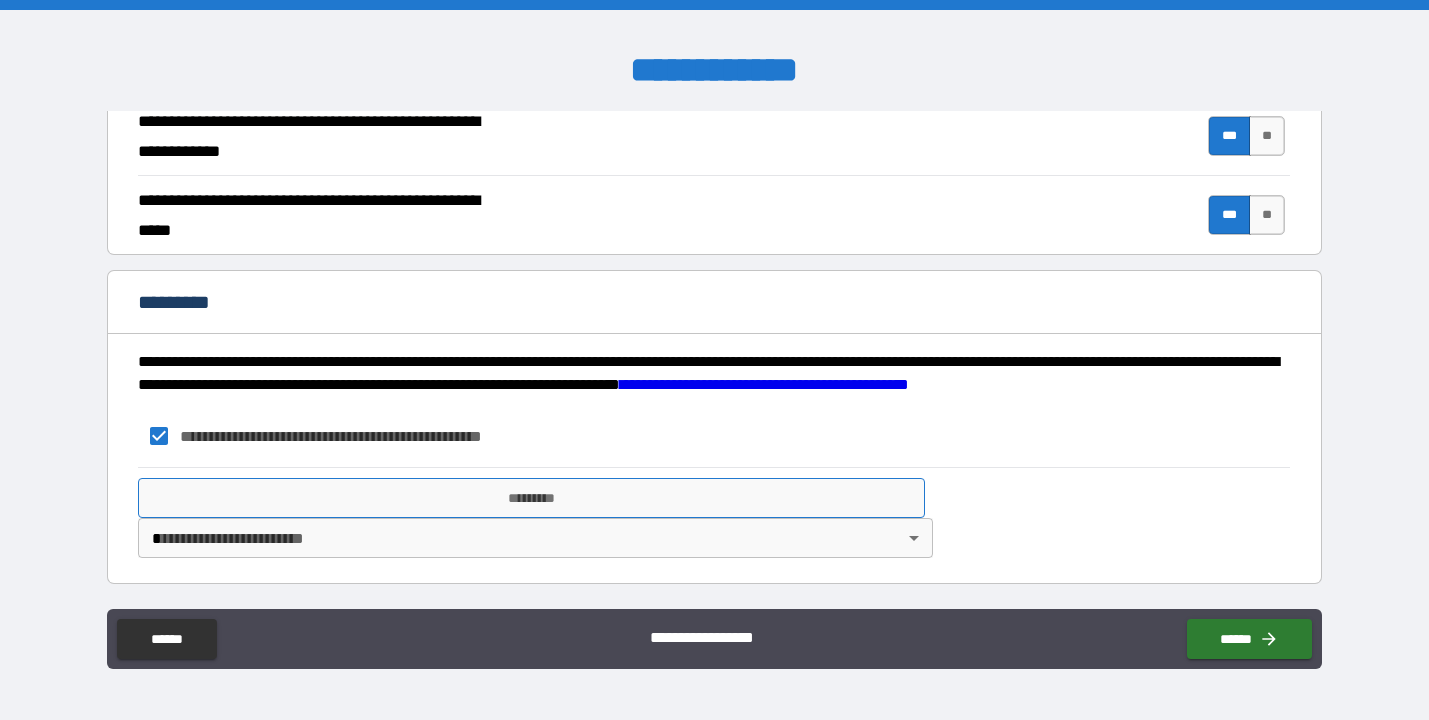 click on "*********" at bounding box center (531, 498) 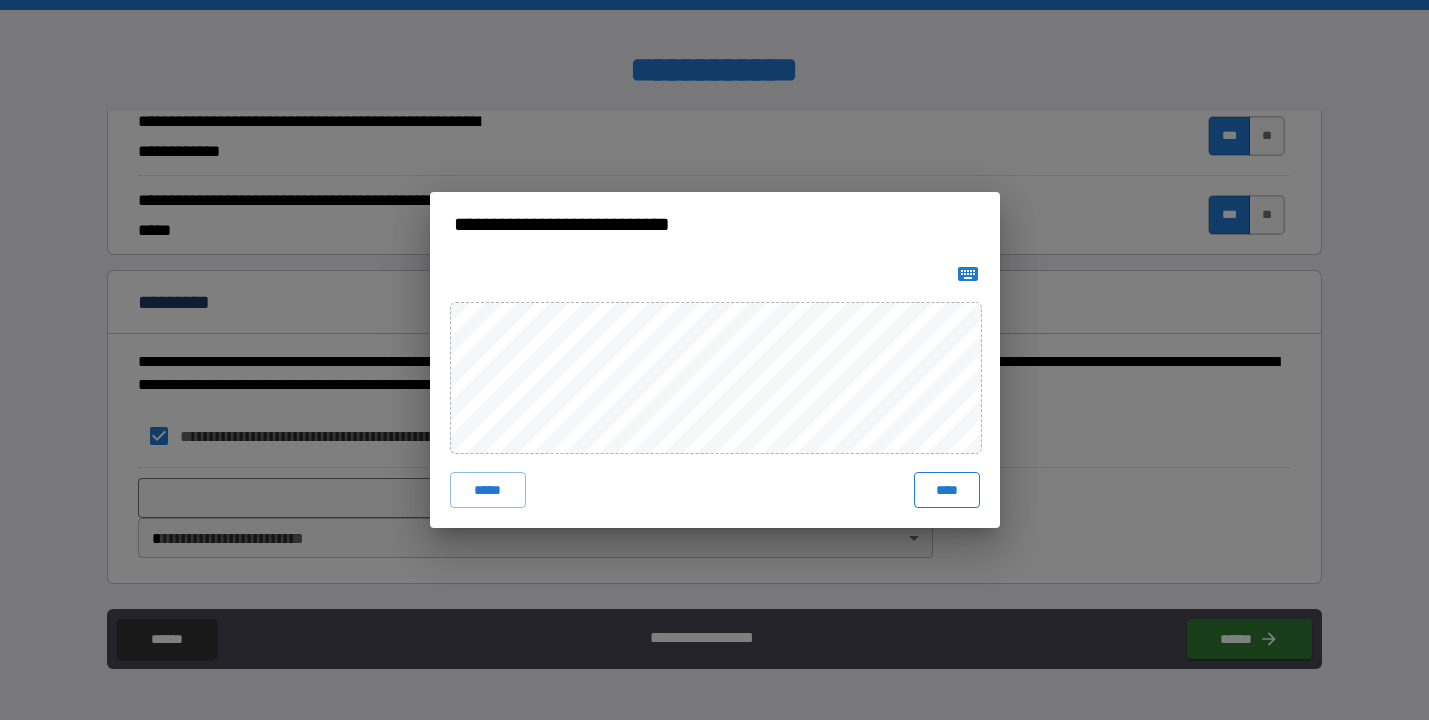 click on "****" at bounding box center (947, 490) 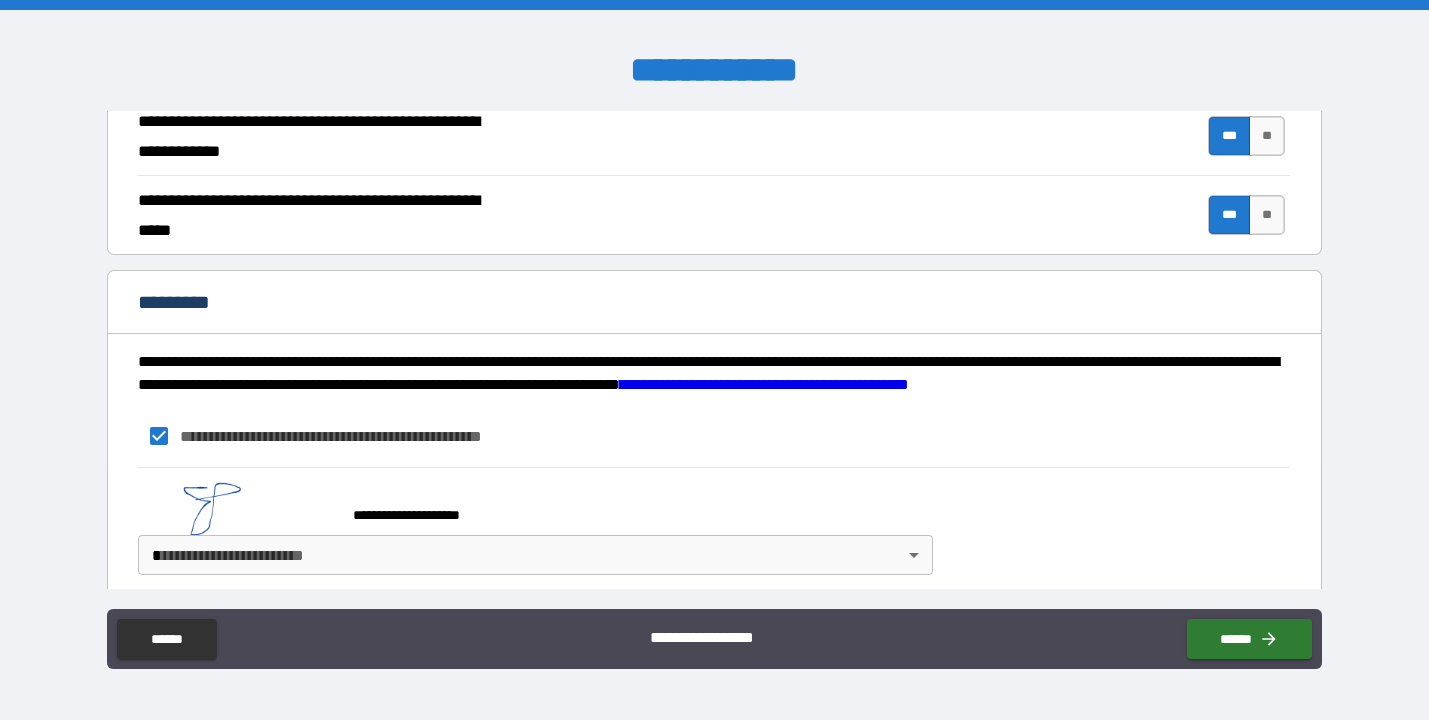 scroll, scrollTop: 1862, scrollLeft: 0, axis: vertical 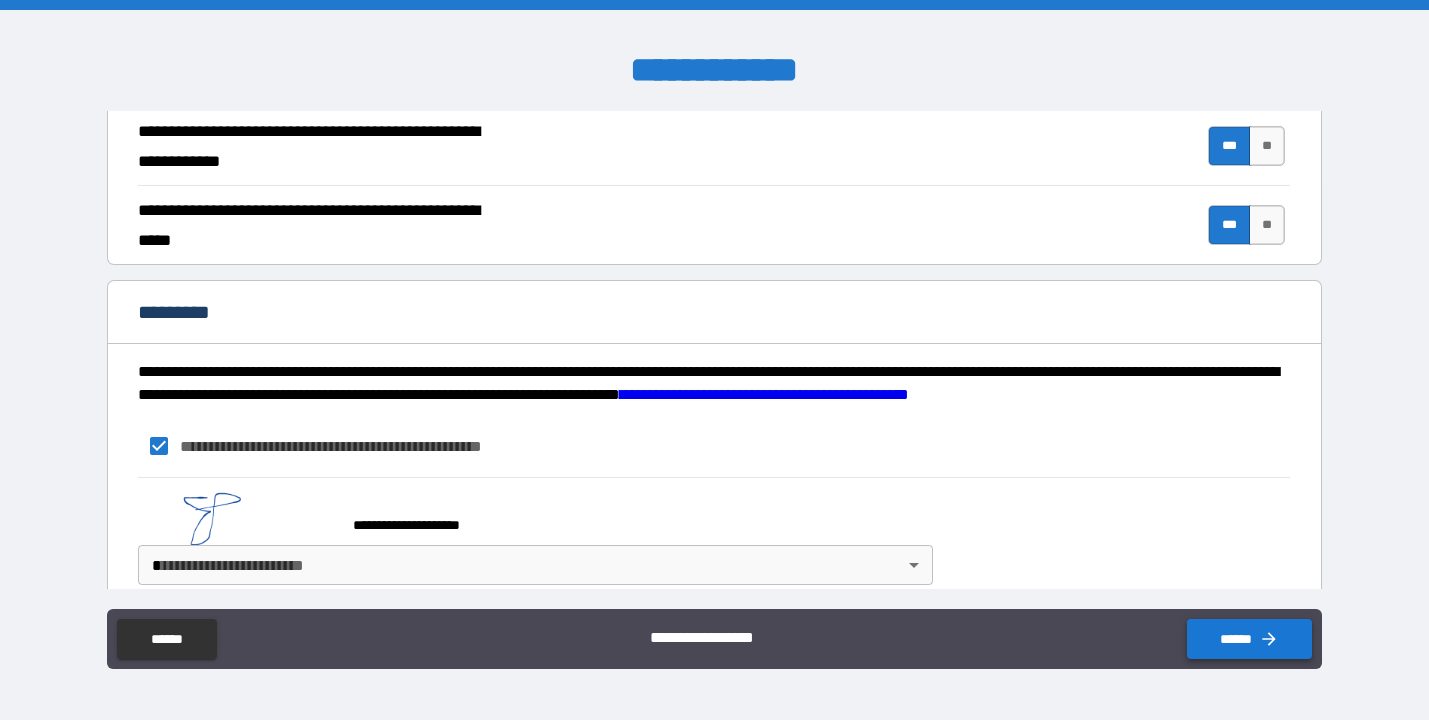 click on "******" at bounding box center (1249, 639) 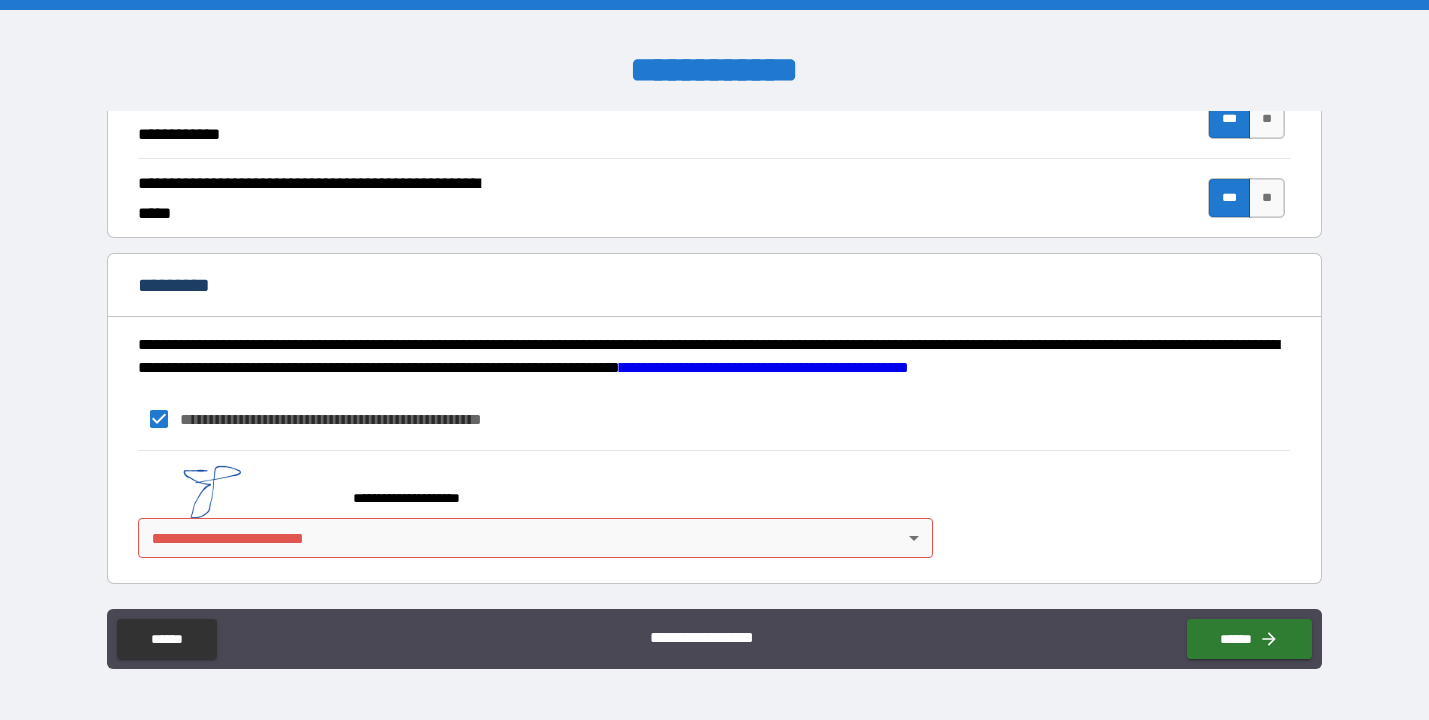 scroll, scrollTop: 1889, scrollLeft: 0, axis: vertical 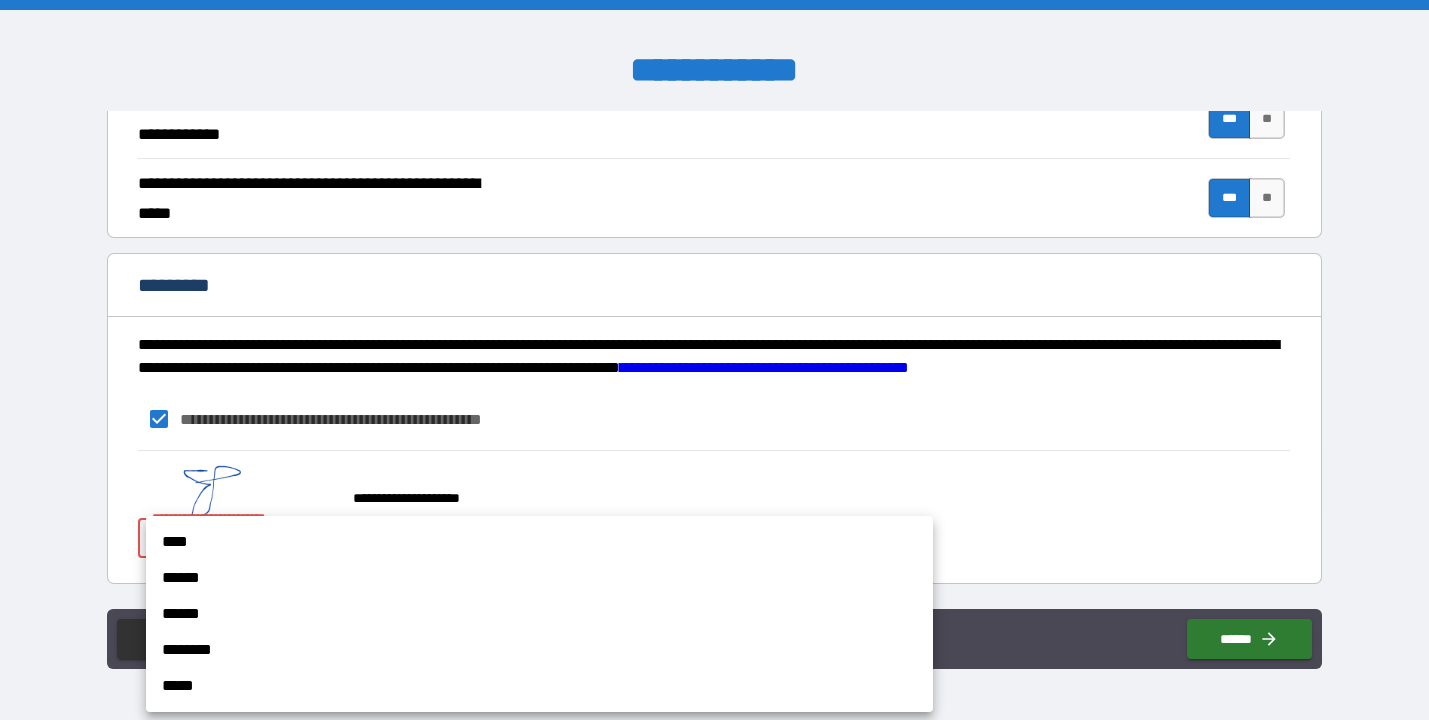 click on "**********" at bounding box center [714, 360] 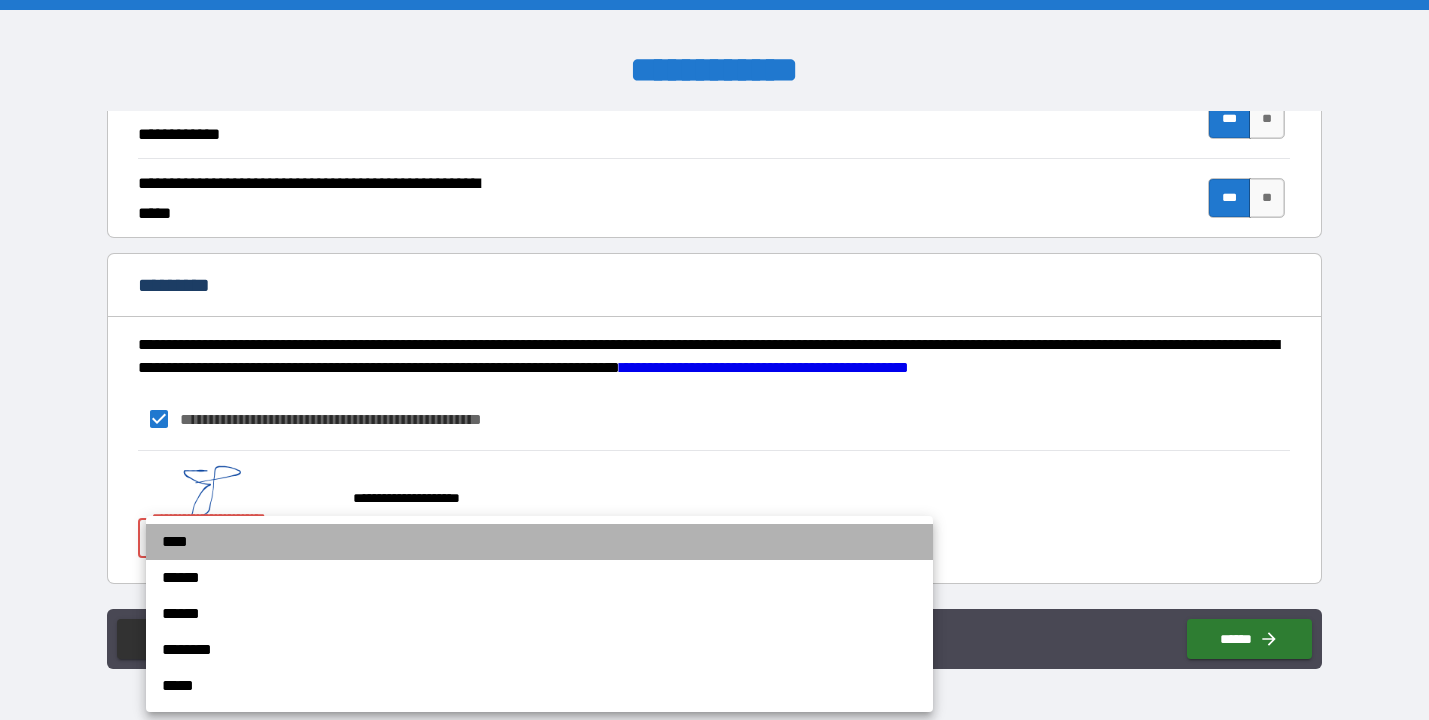 click on "****" at bounding box center (539, 542) 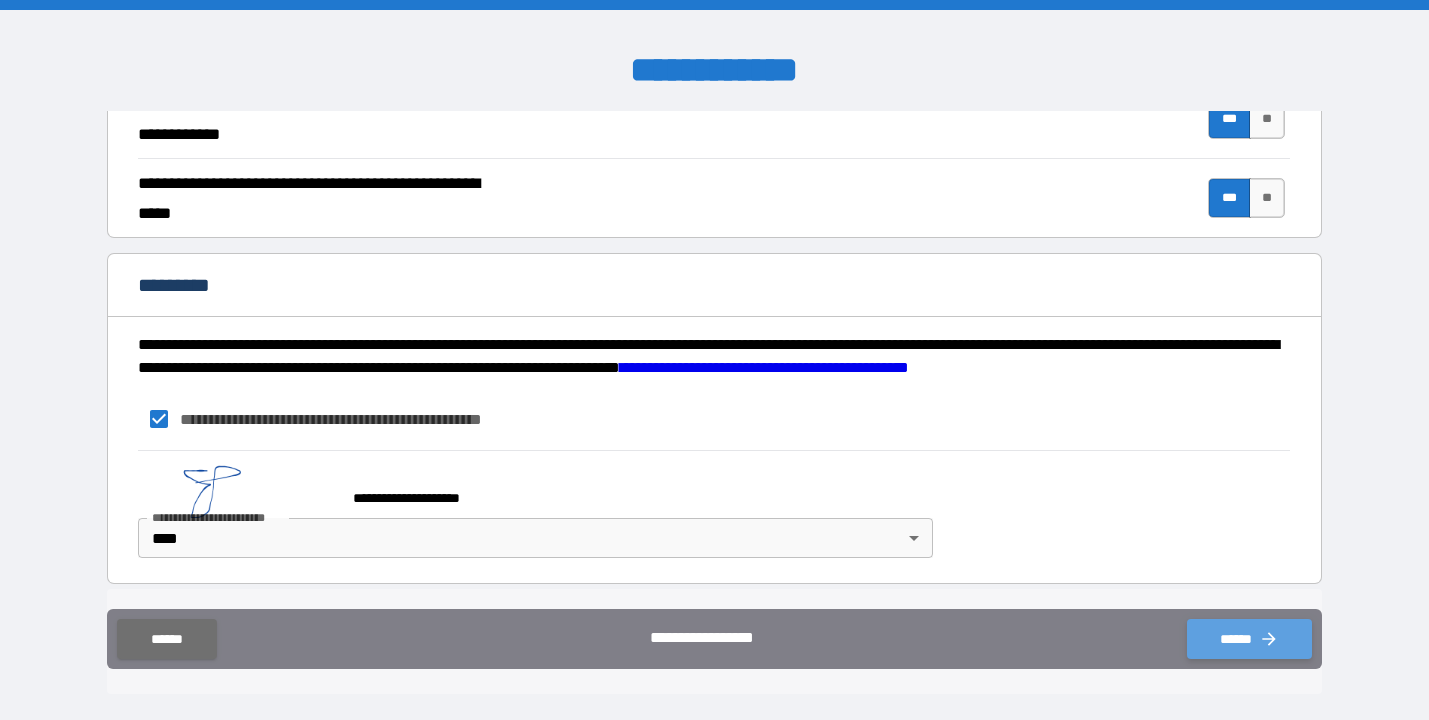 click on "******" at bounding box center (1249, 639) 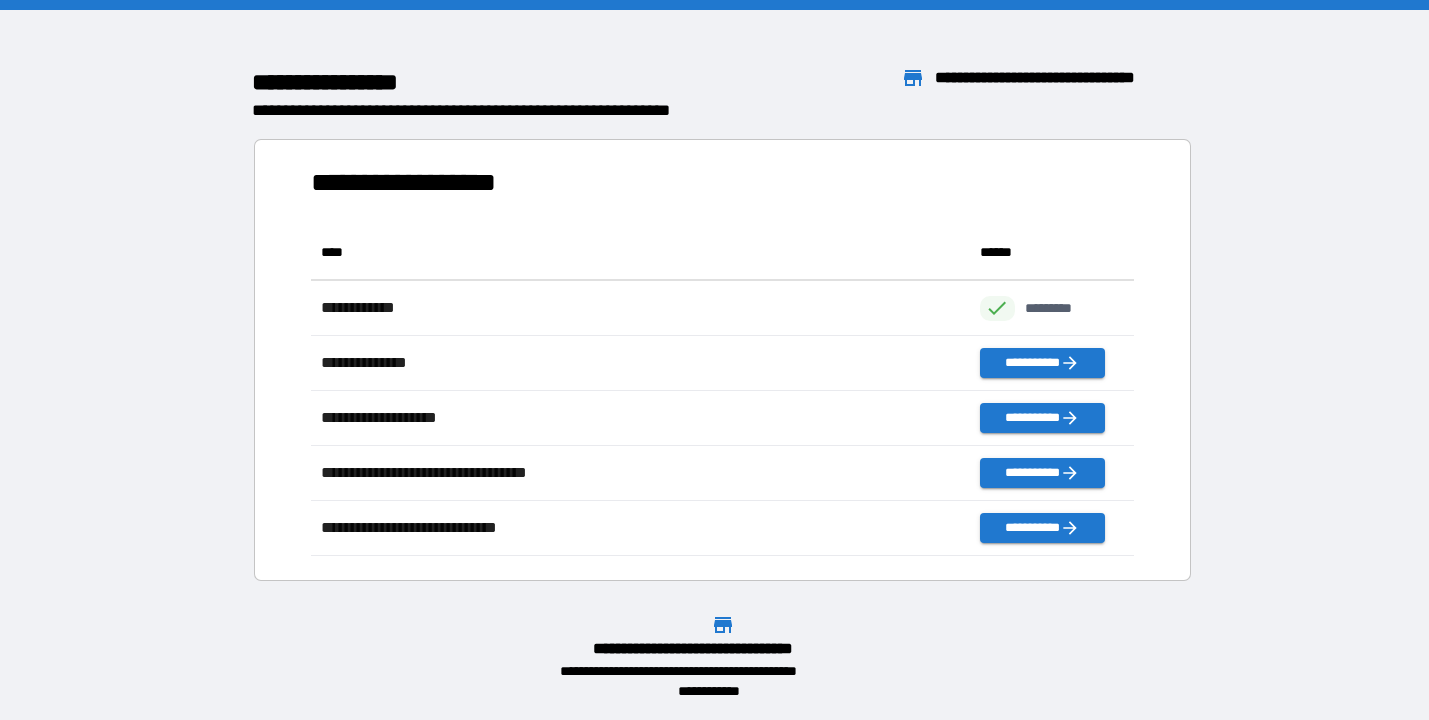 scroll, scrollTop: 1, scrollLeft: 1, axis: both 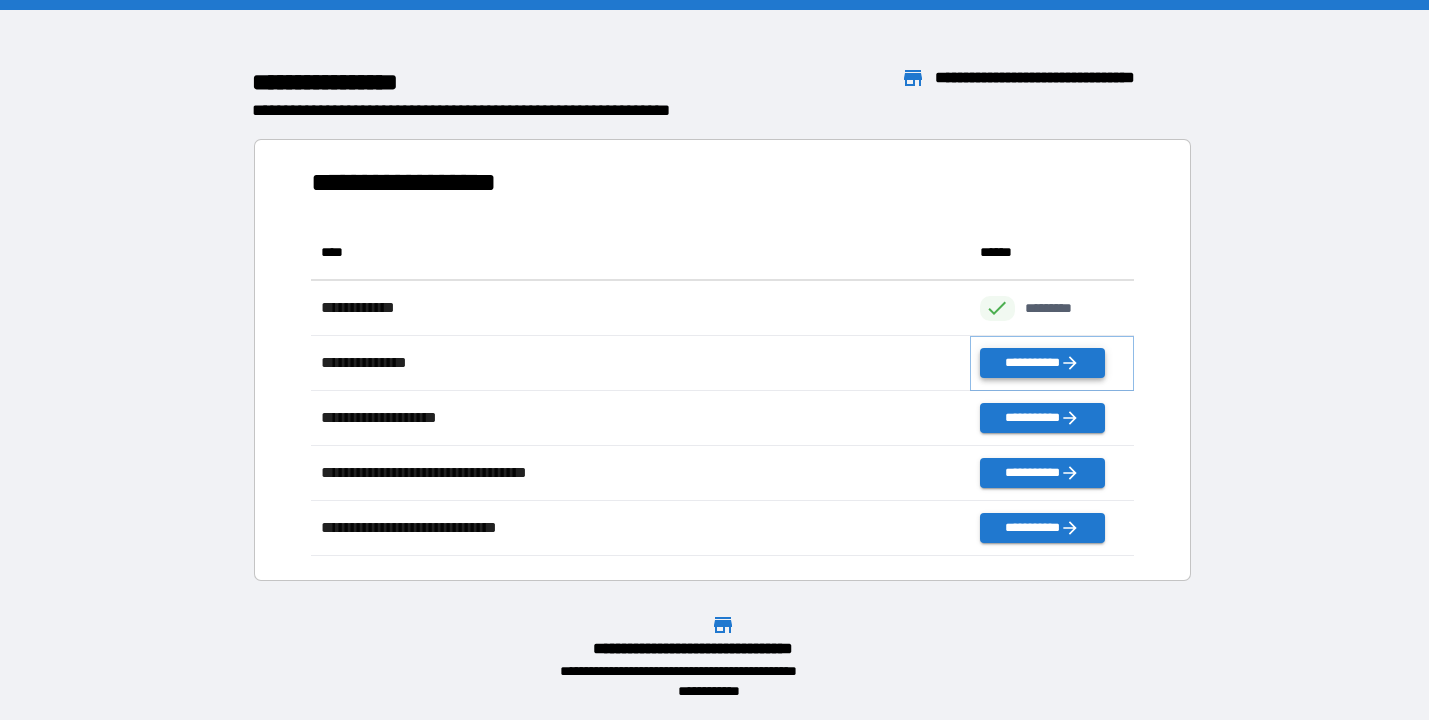 click on "**********" at bounding box center (1042, 363) 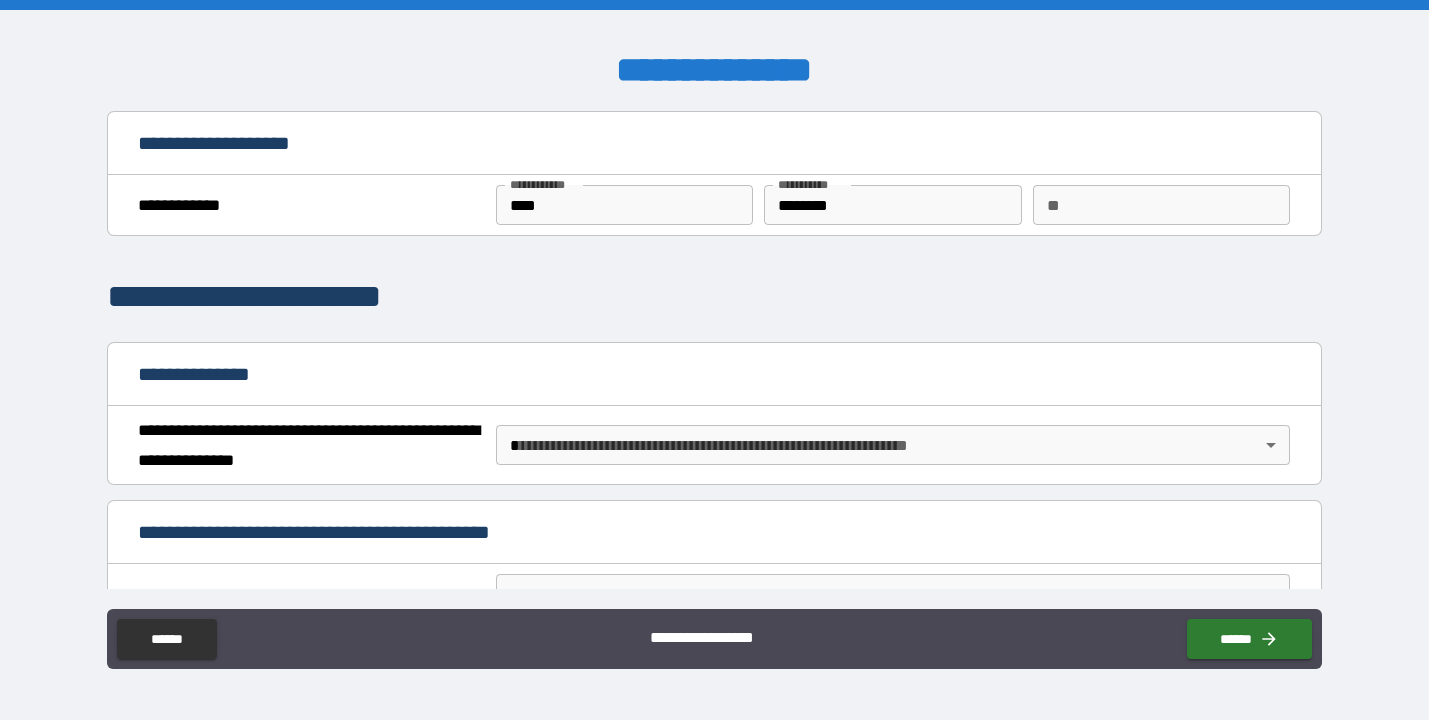 click on "**********" at bounding box center [714, 360] 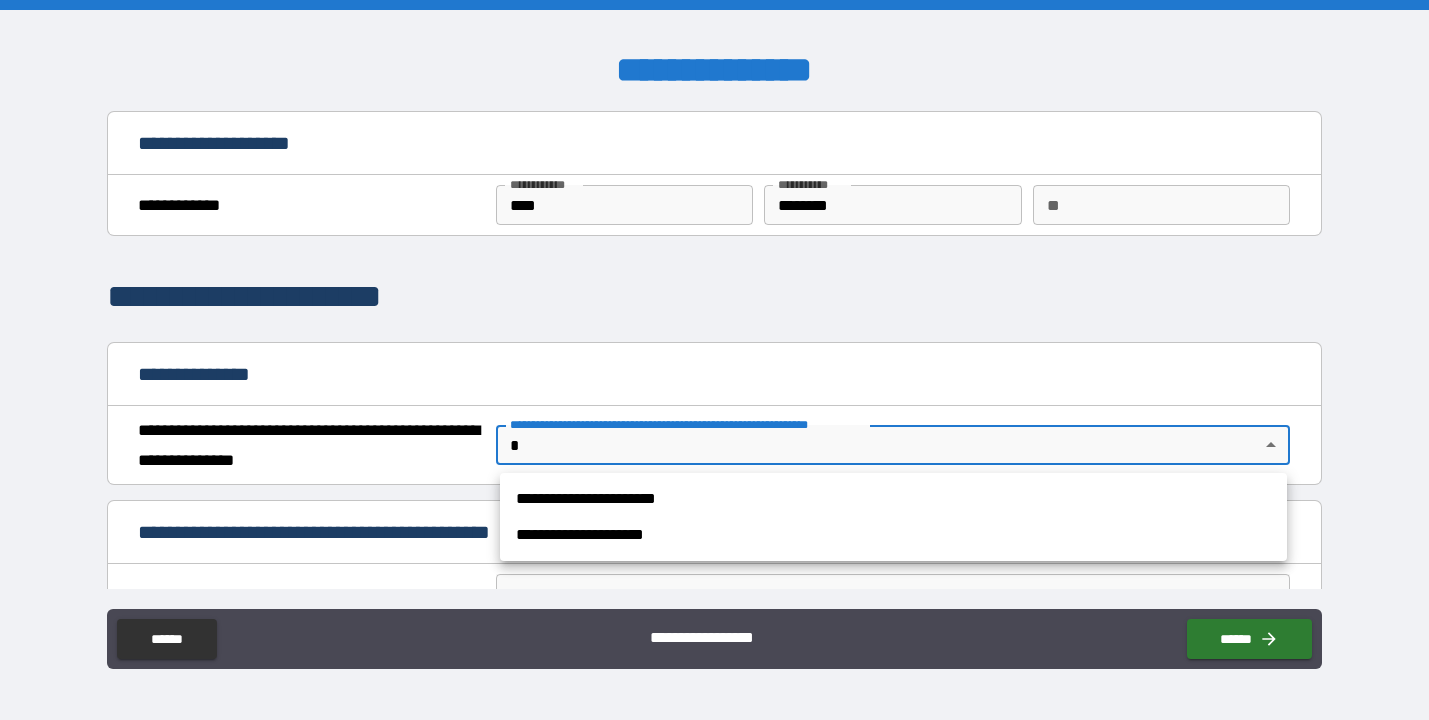 click on "**********" at bounding box center (893, 499) 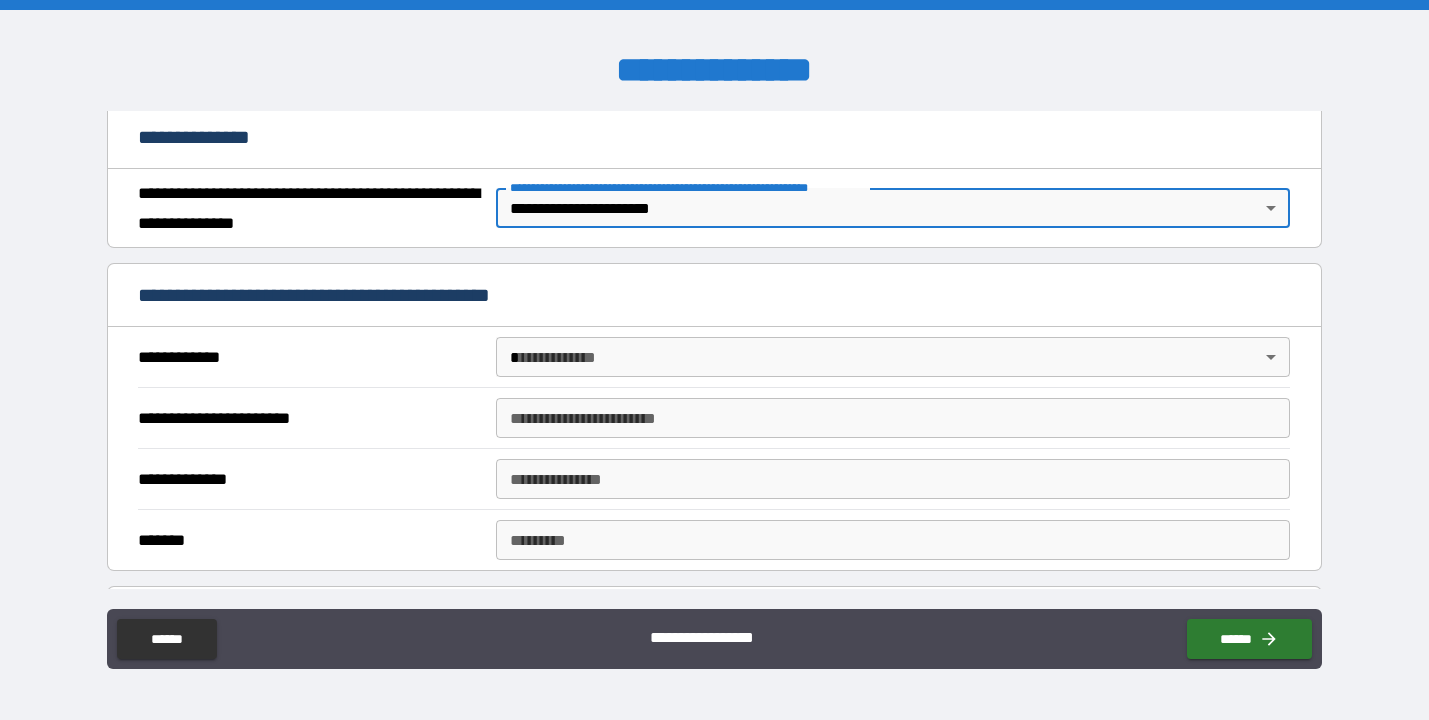 scroll, scrollTop: 238, scrollLeft: 0, axis: vertical 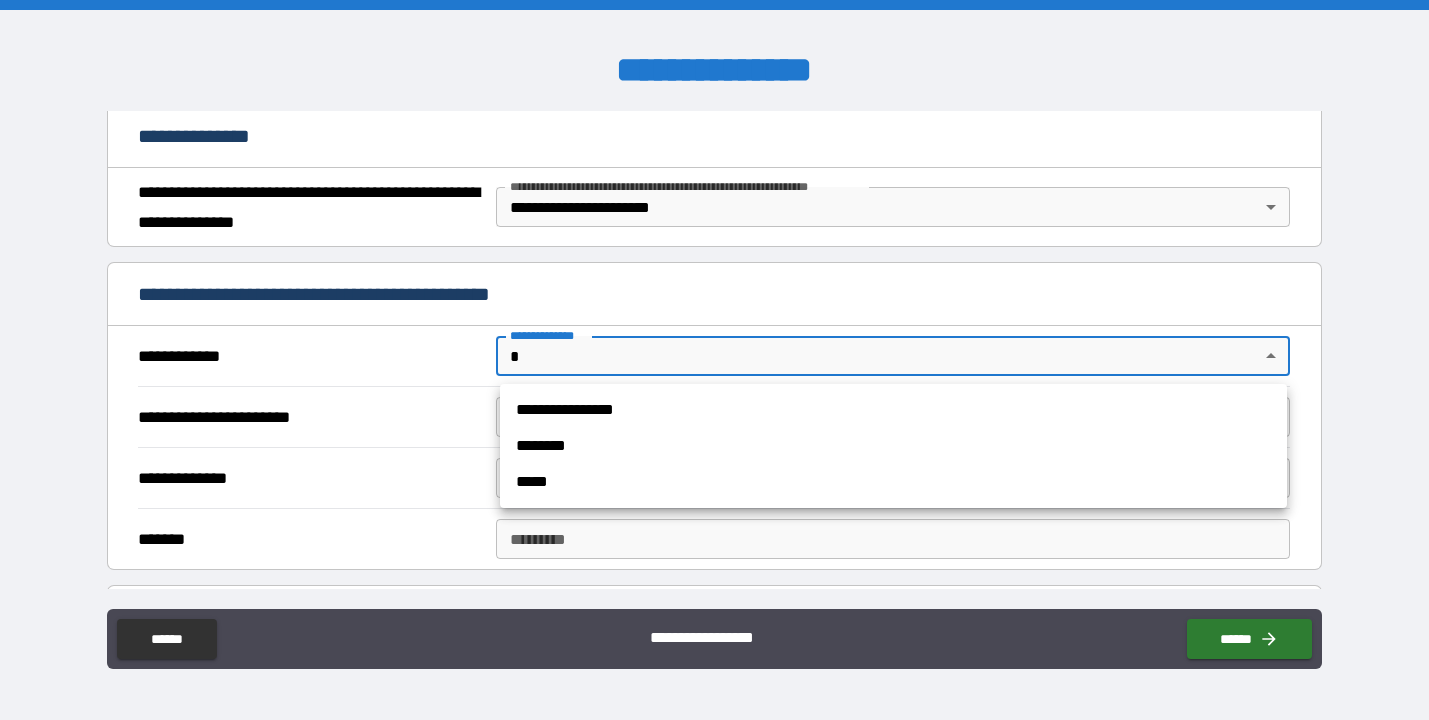 click on "**********" at bounding box center (714, 360) 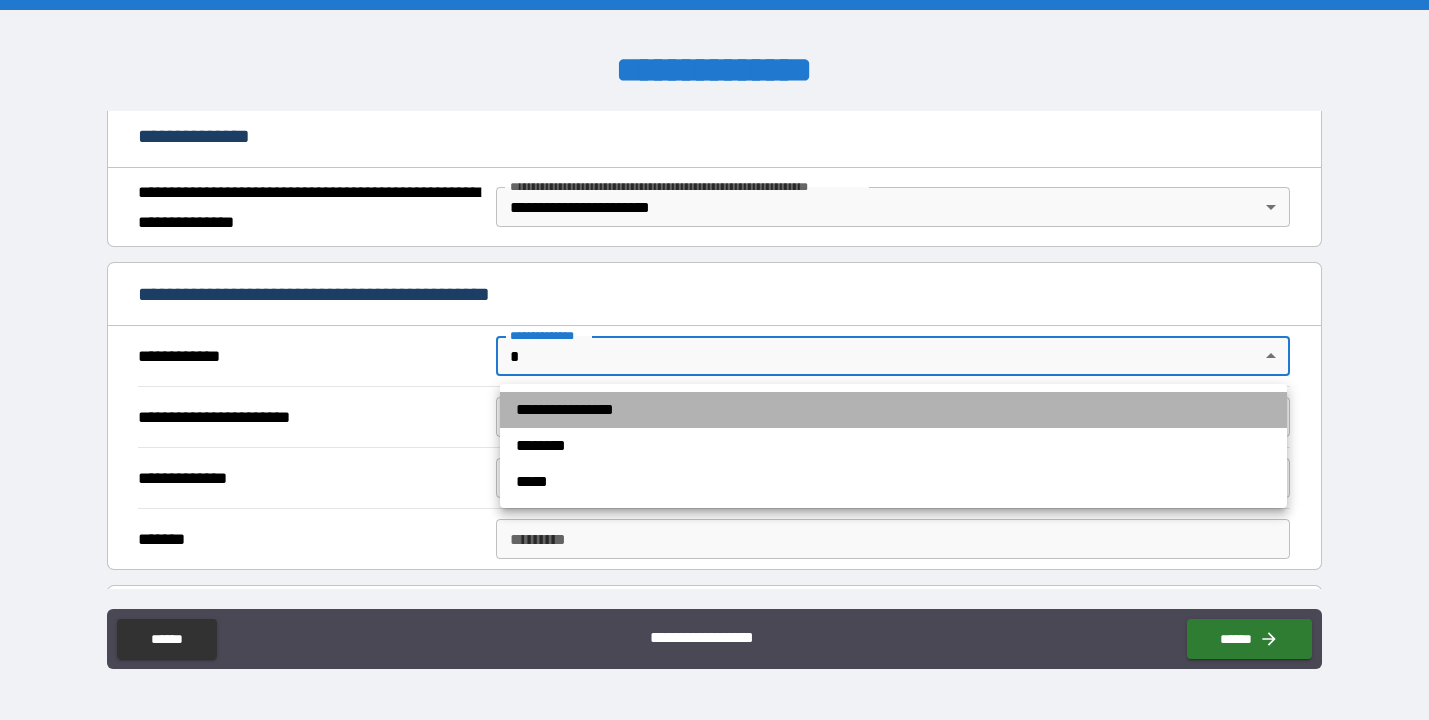 click on "**********" at bounding box center (893, 410) 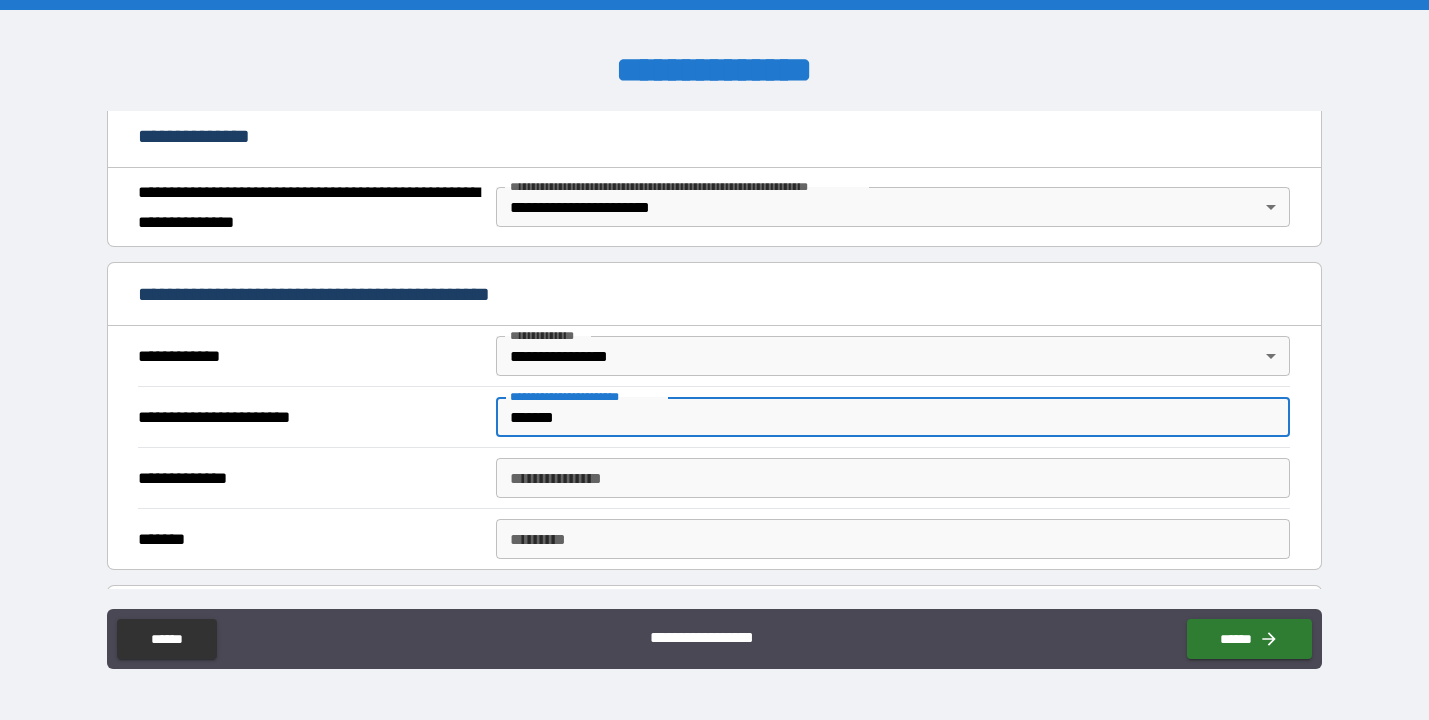 type on "*******" 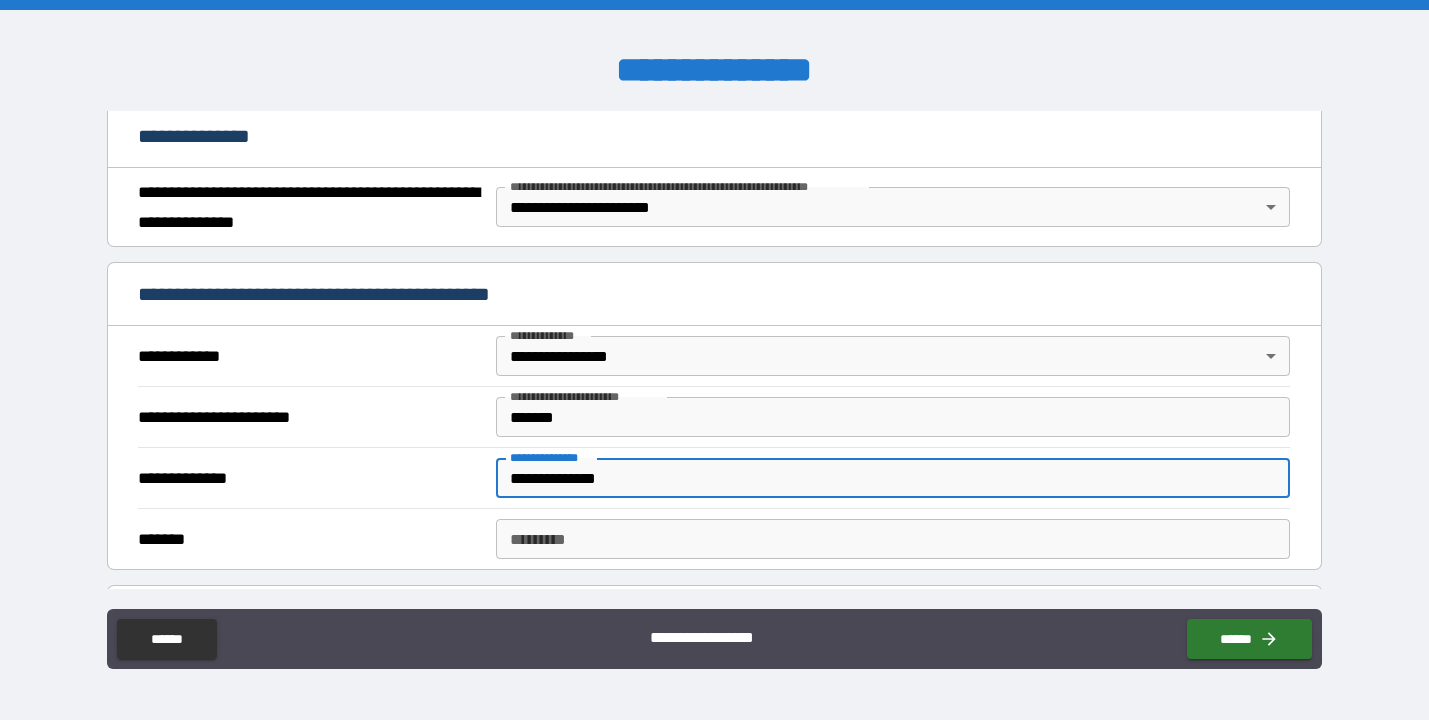 type on "**********" 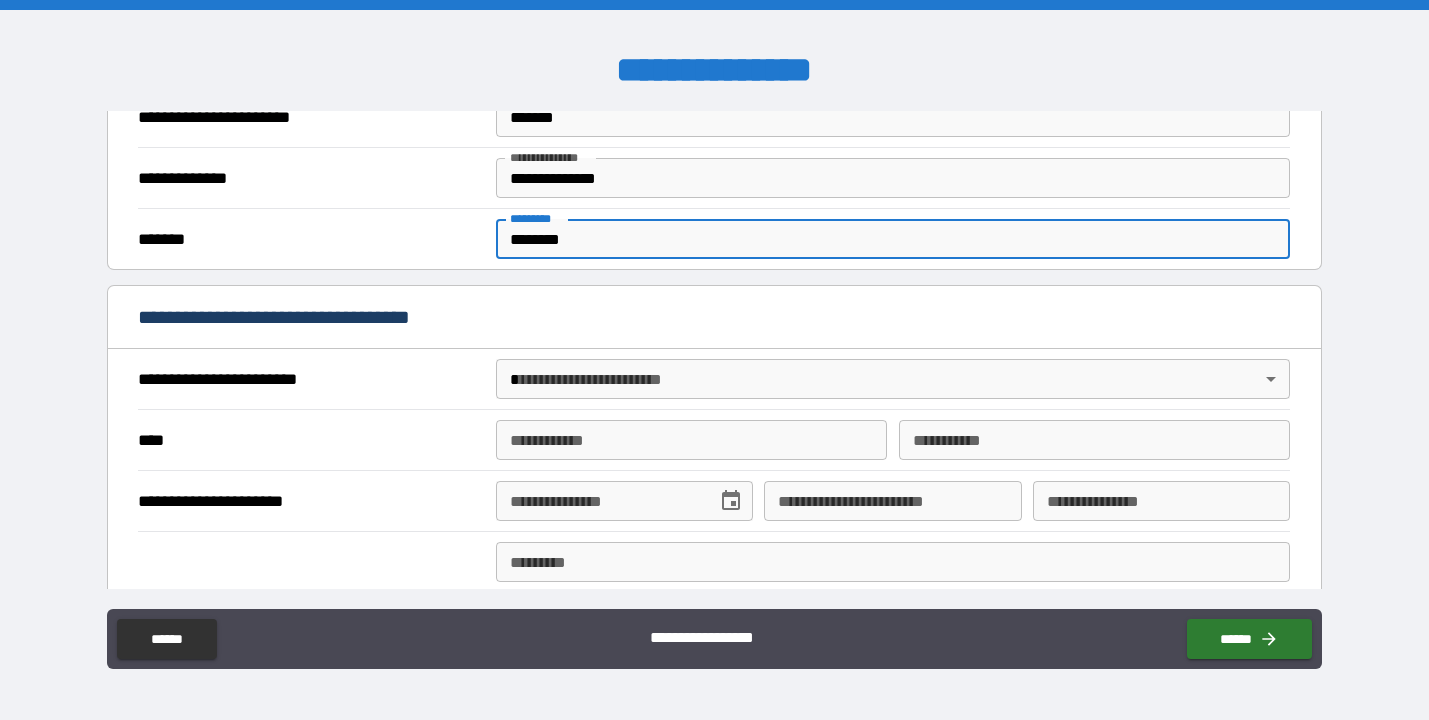 scroll, scrollTop: 585, scrollLeft: 0, axis: vertical 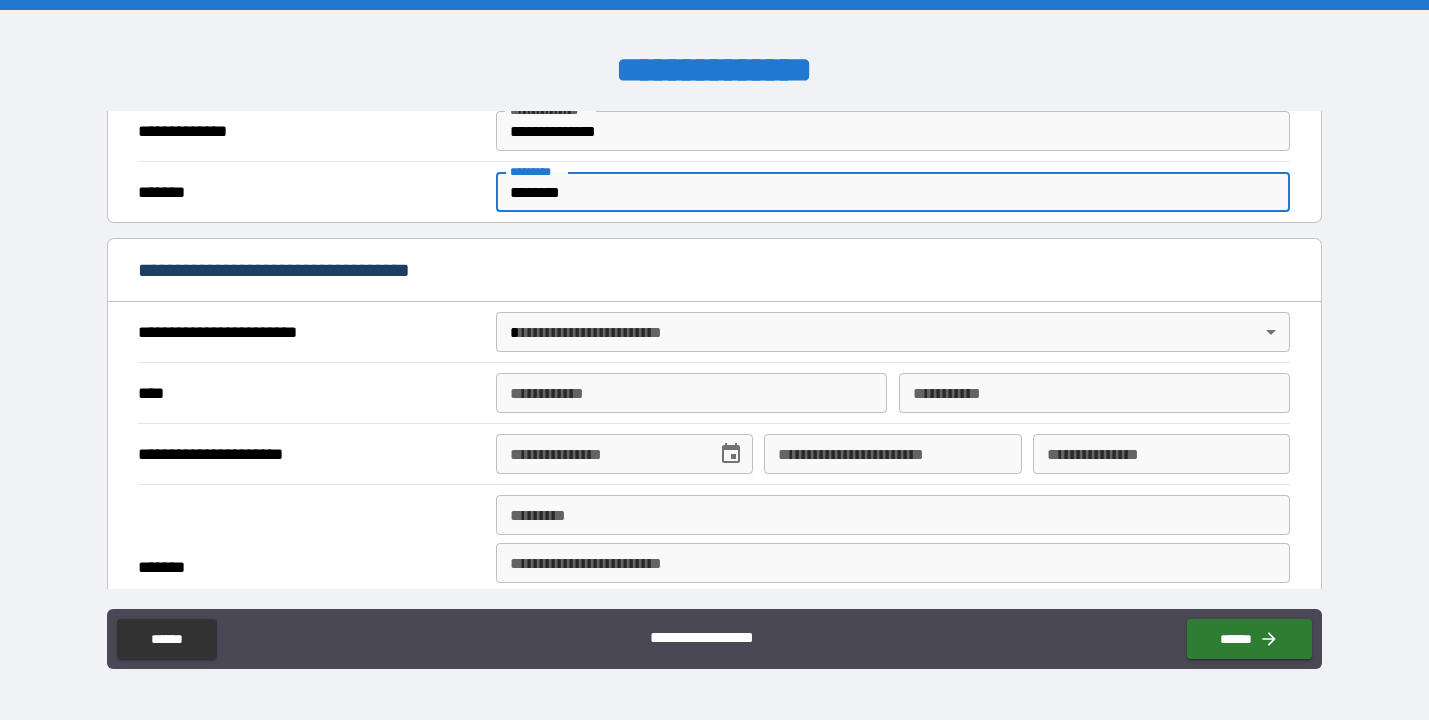 type on "********" 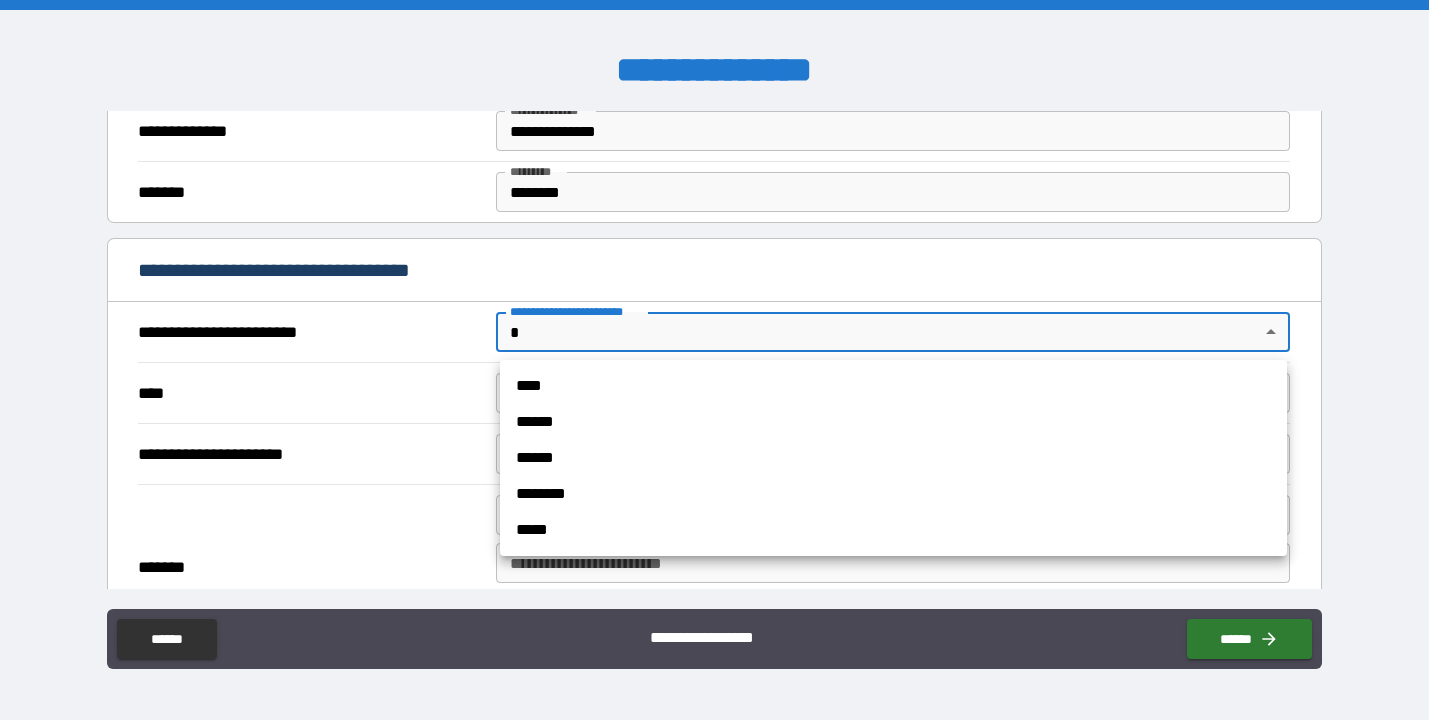 click on "**********" at bounding box center (714, 360) 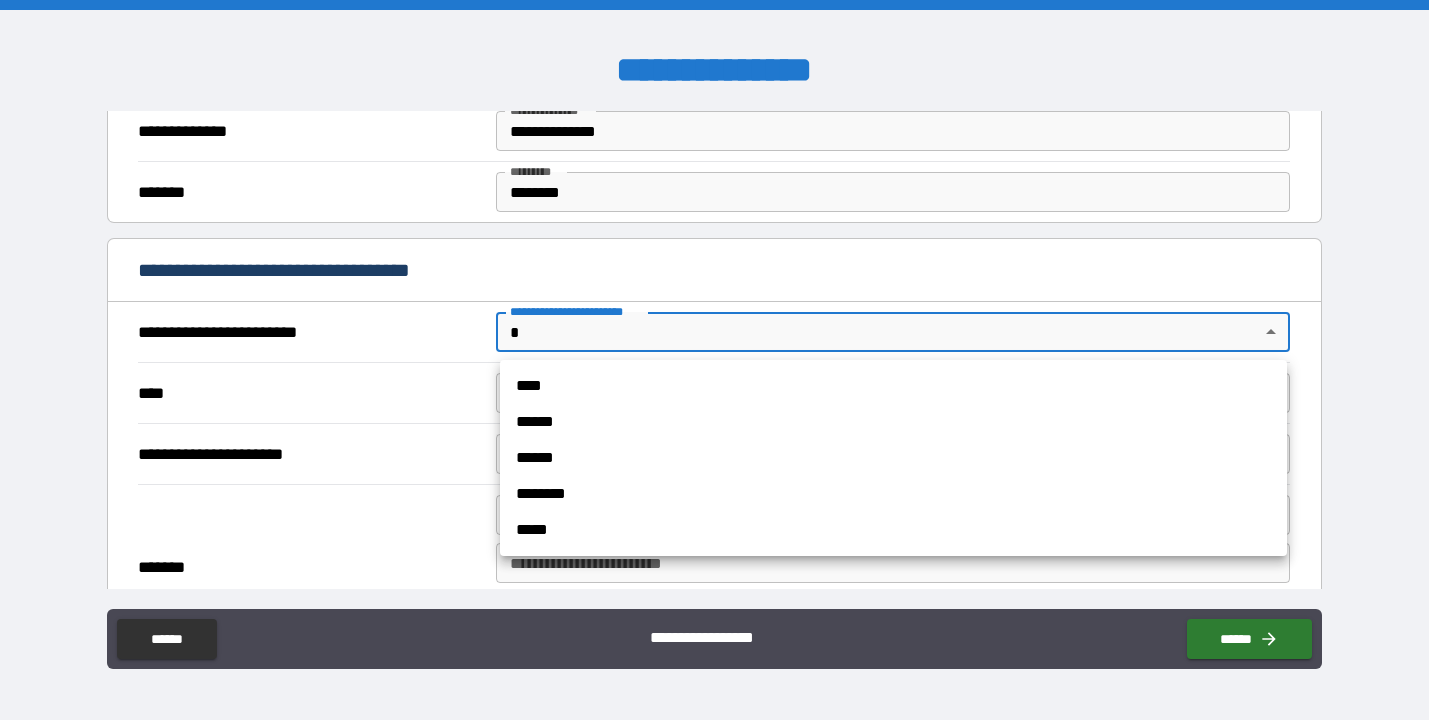 click on "******" at bounding box center (893, 458) 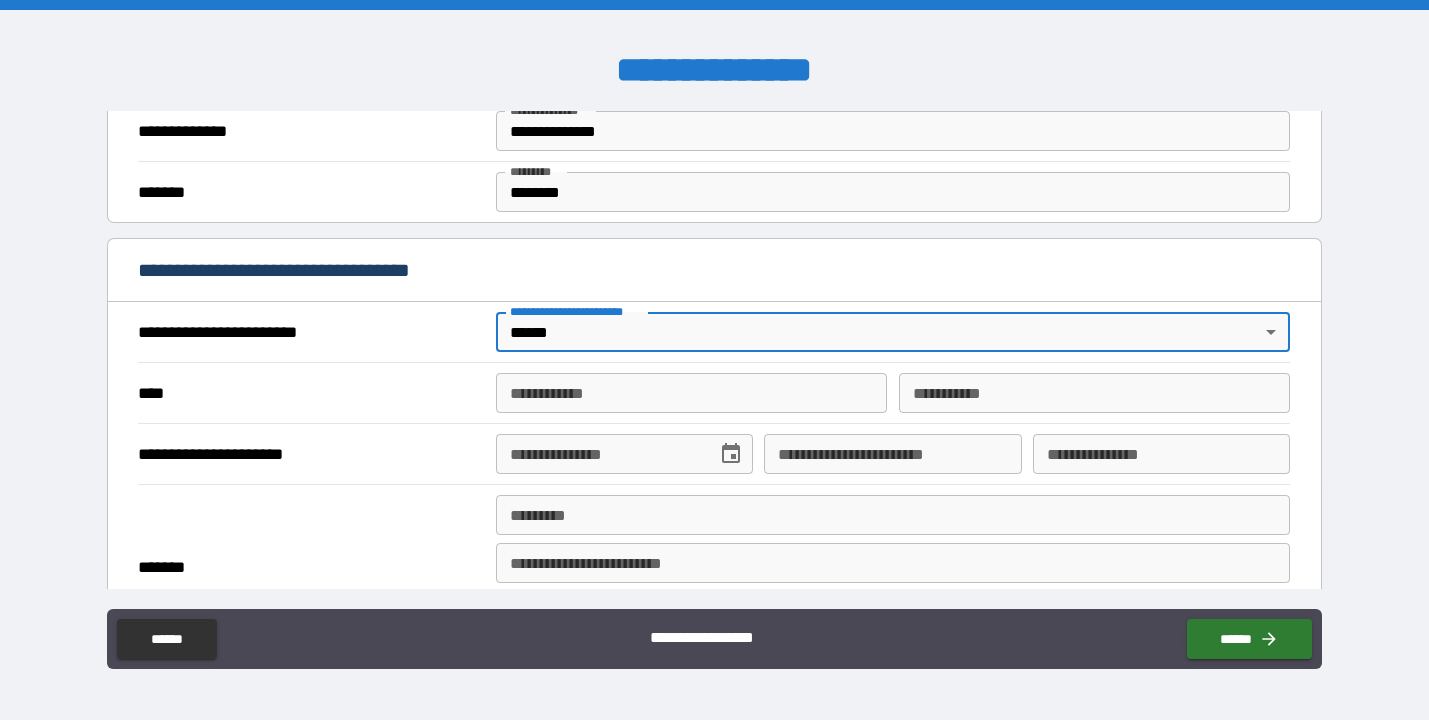 type on "*" 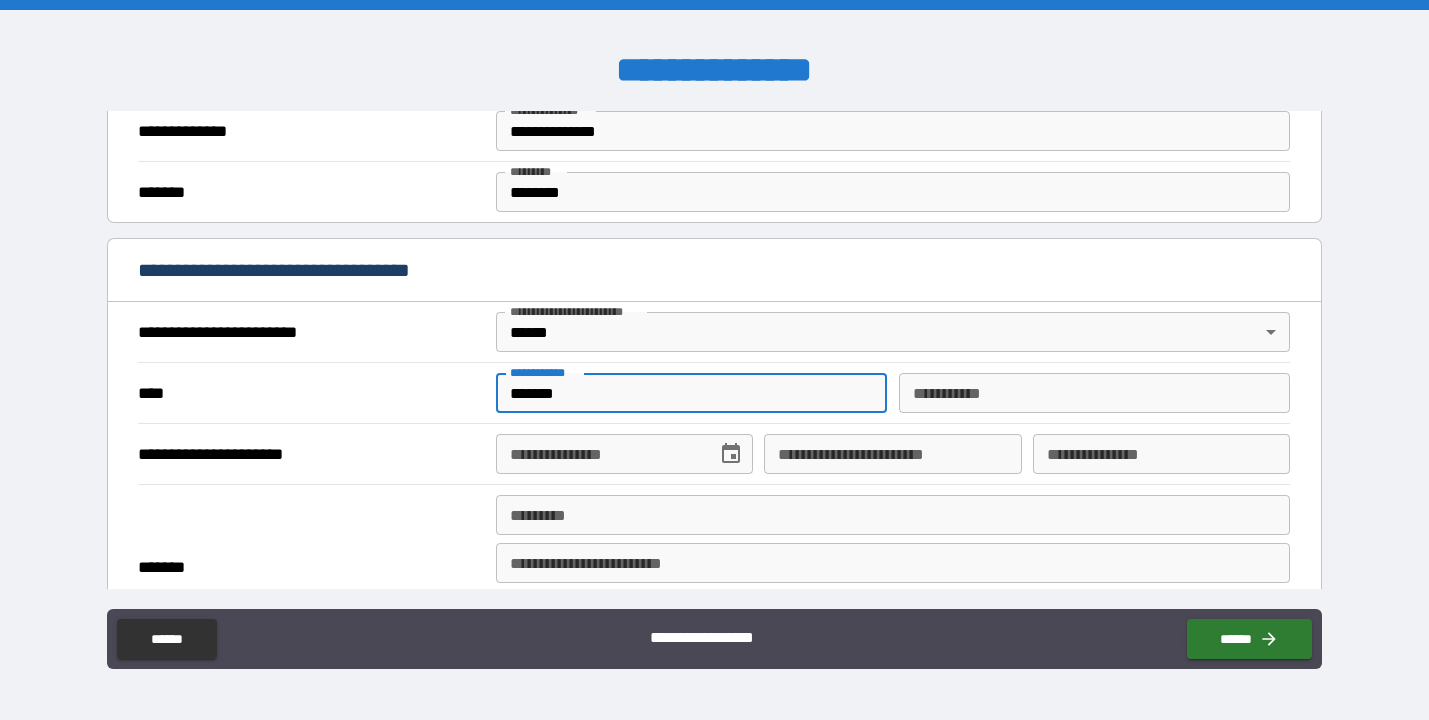 click on "******" at bounding box center [692, 393] 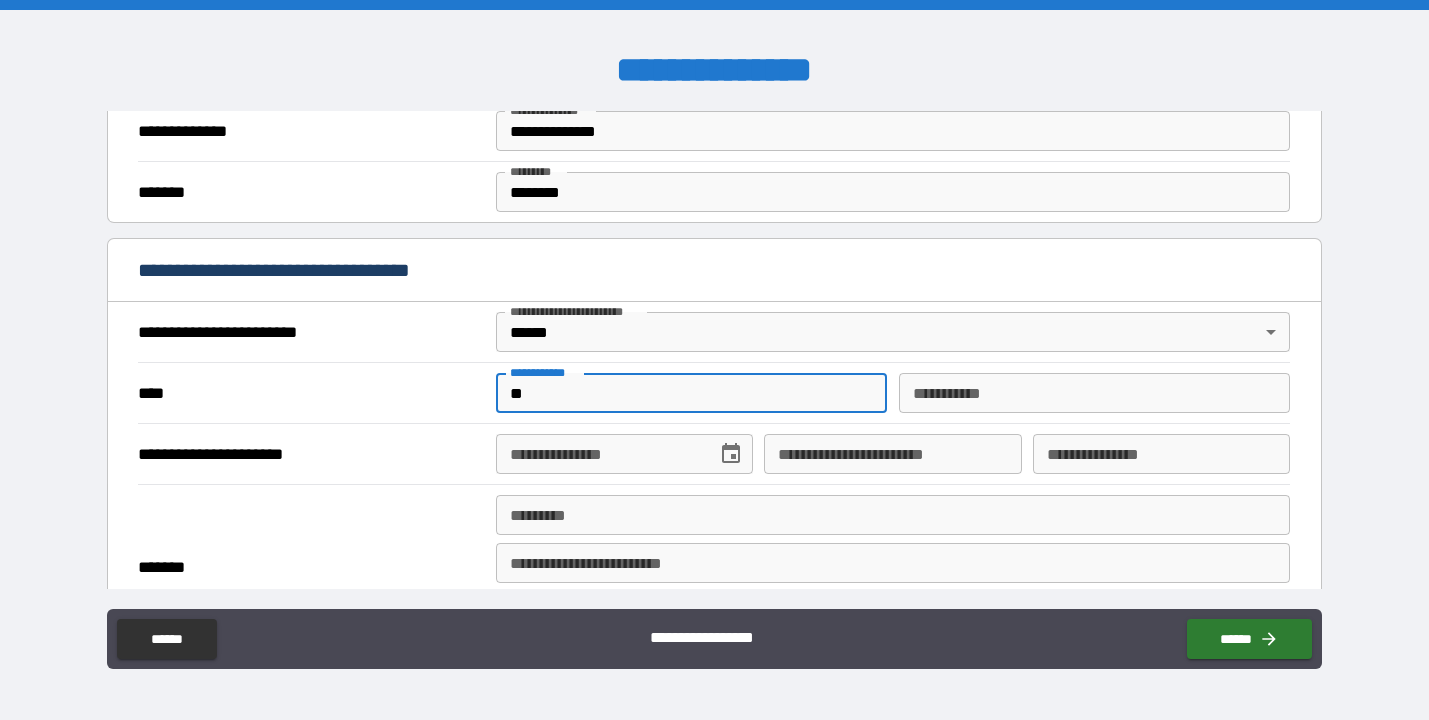 type on "*" 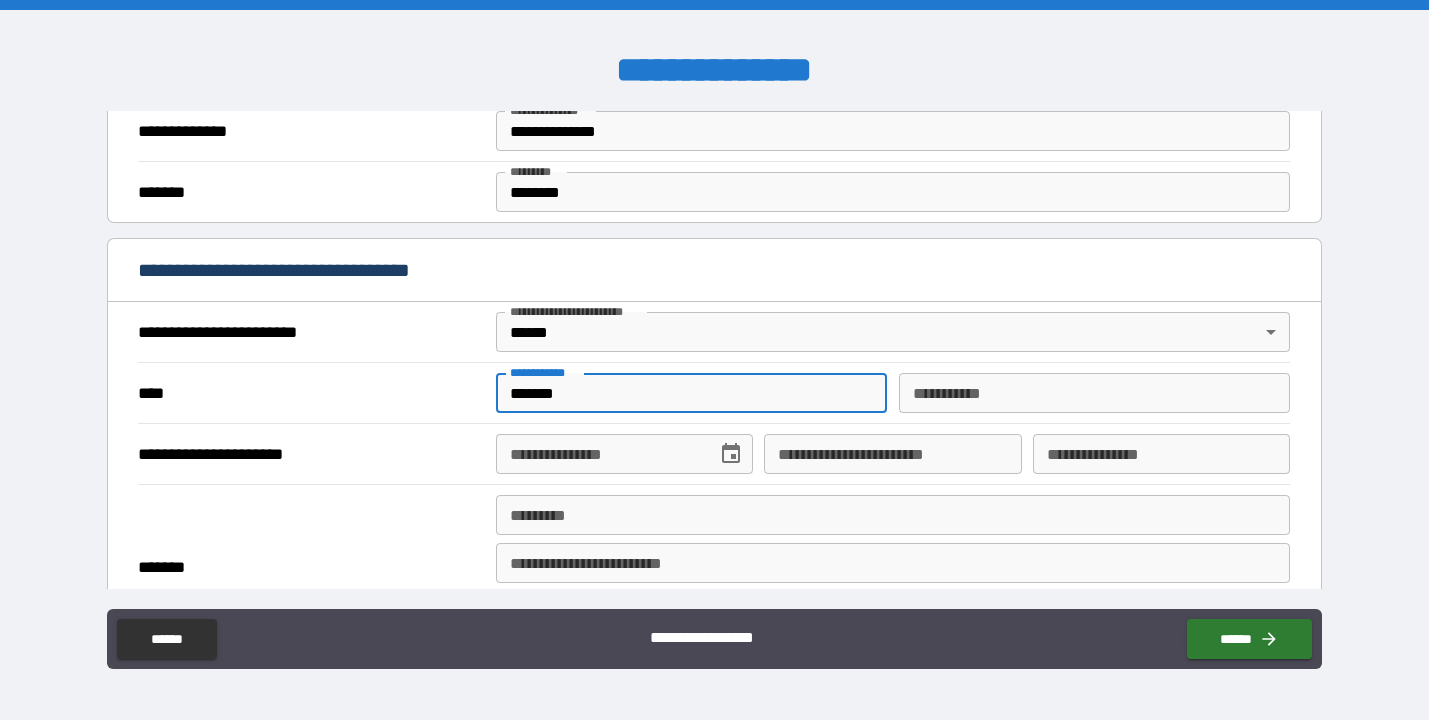 type on "******" 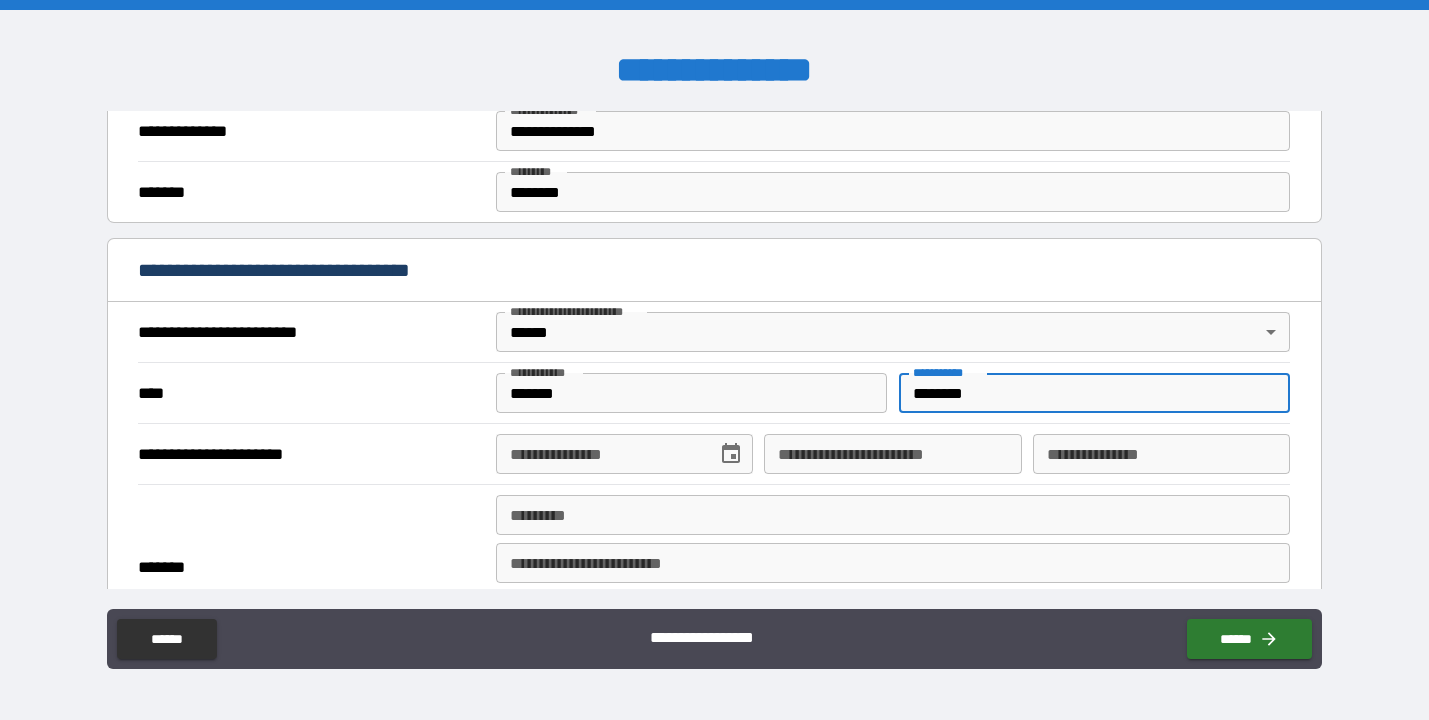 type on "********" 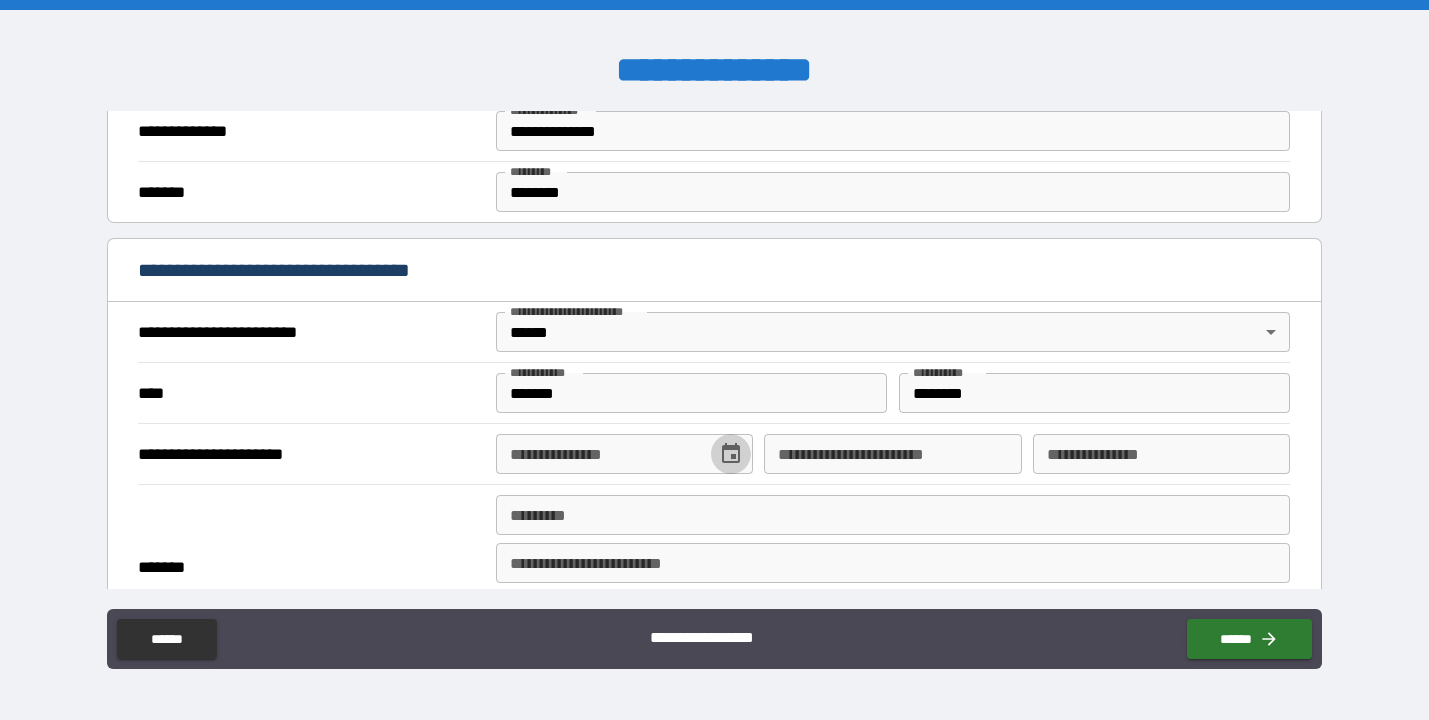 click at bounding box center [731, 454] 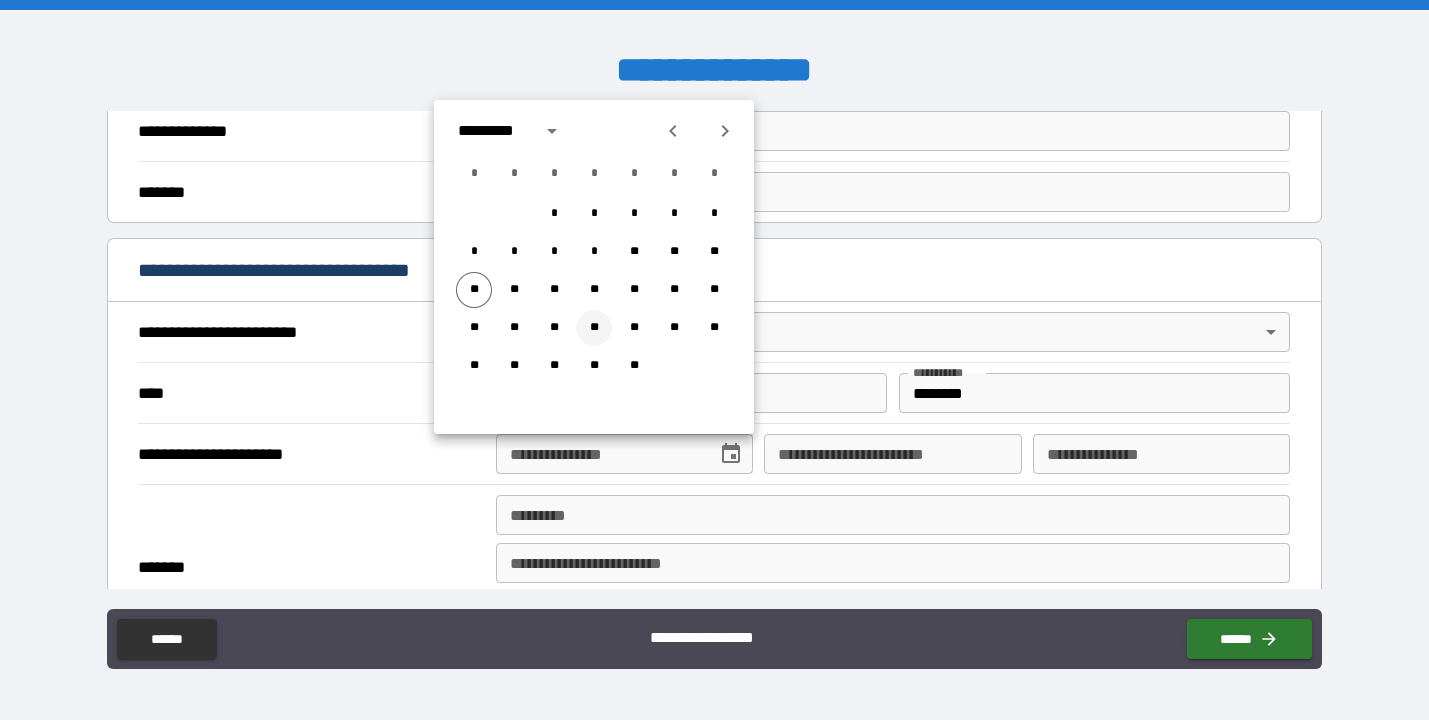 click on "**" at bounding box center [594, 328] 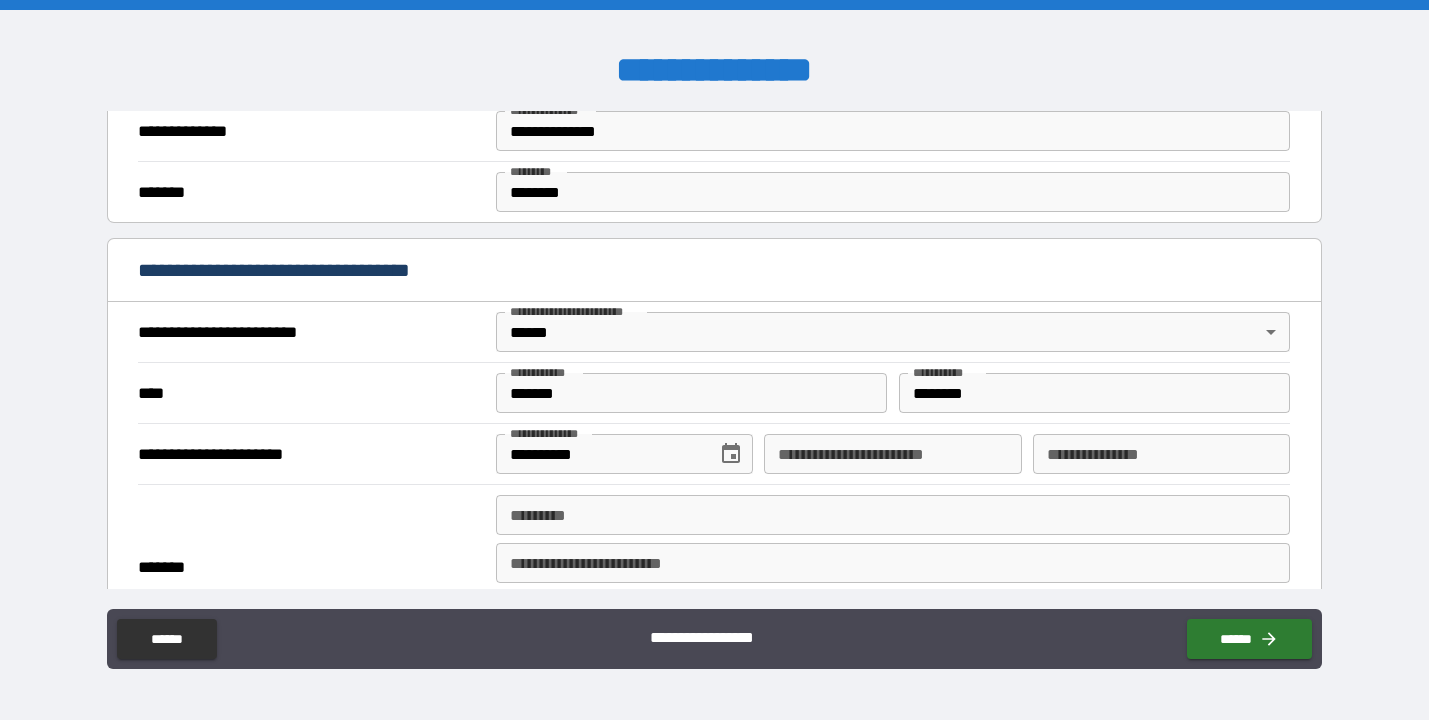 click on "**********" at bounding box center (599, 454) 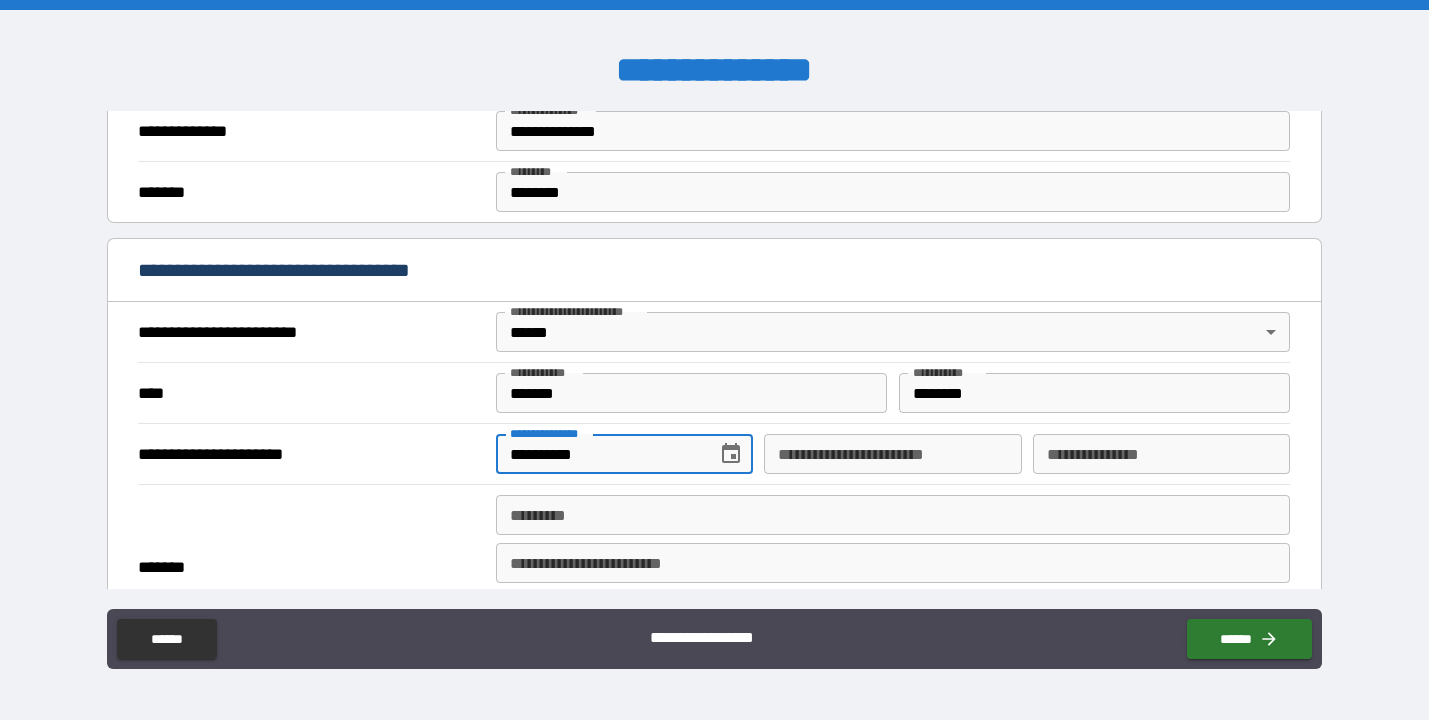 click 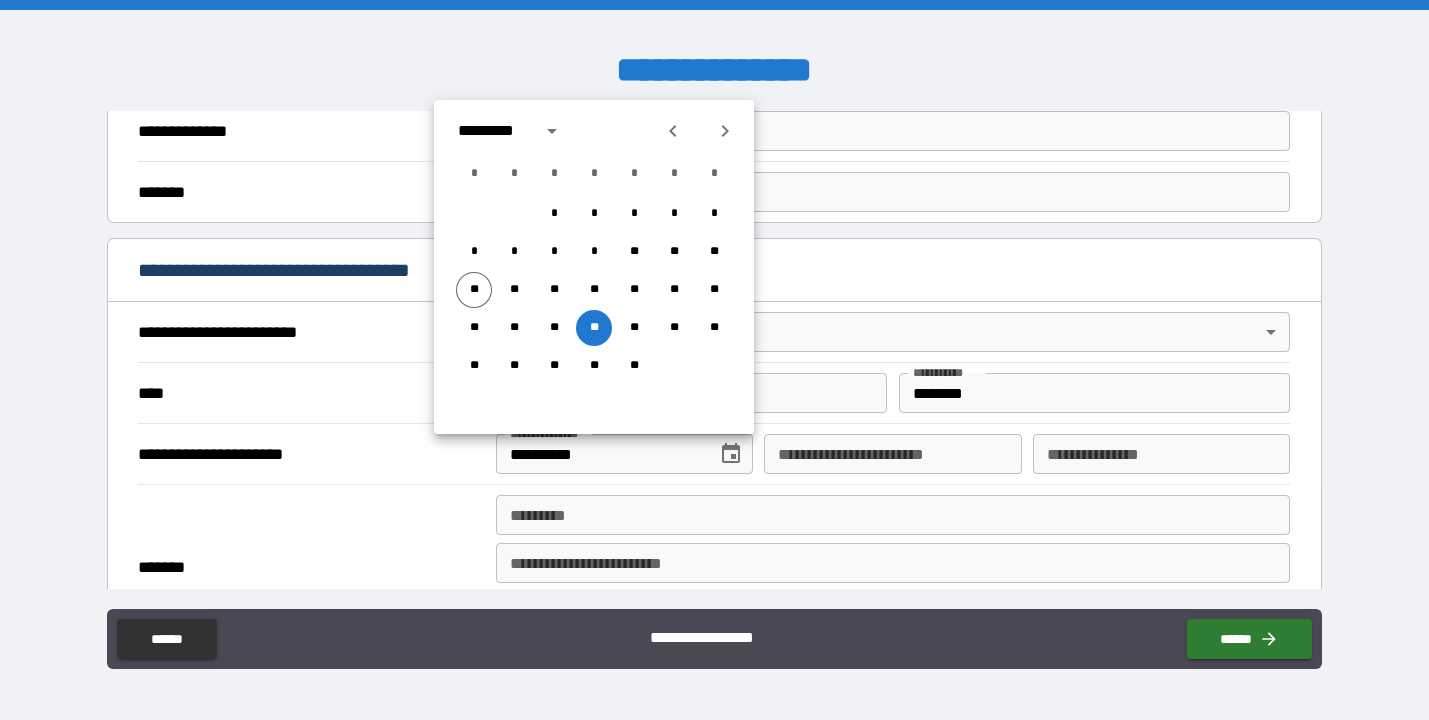 click 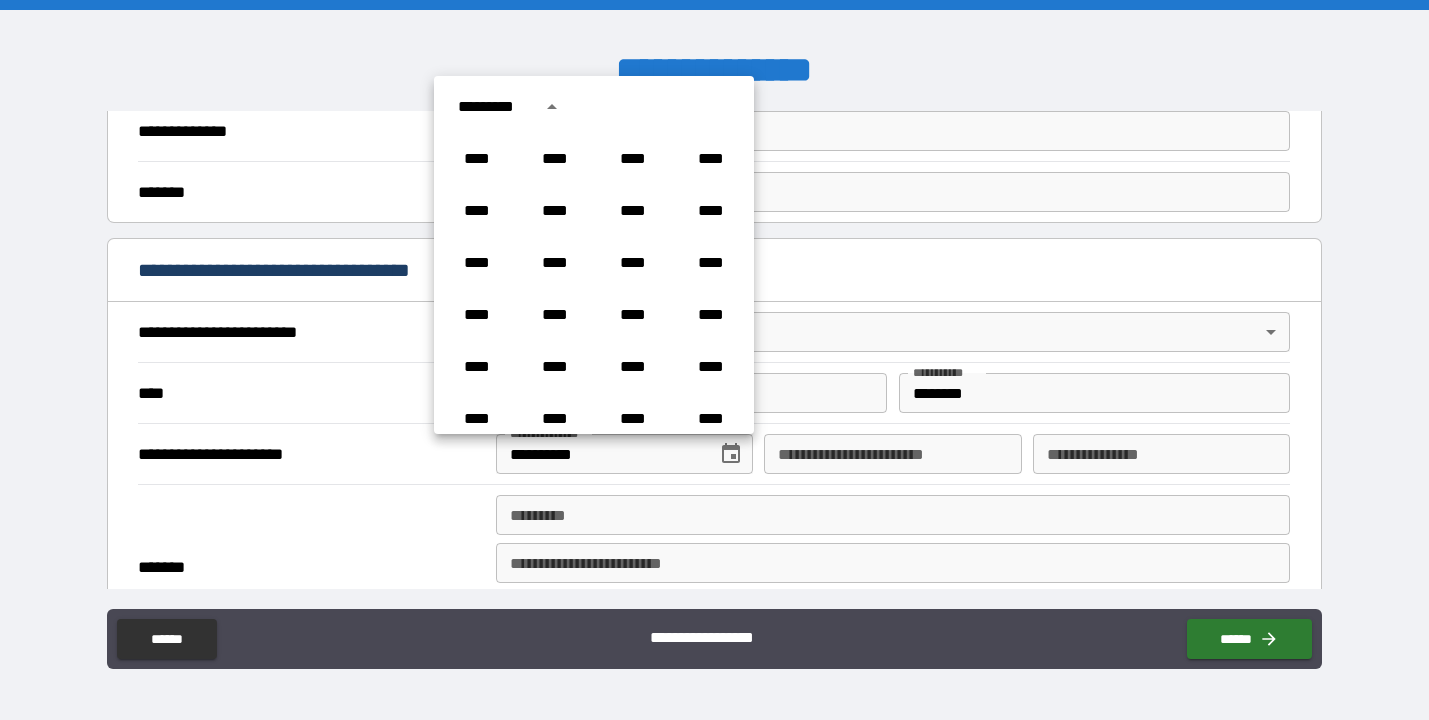 scroll, scrollTop: 1074, scrollLeft: 0, axis: vertical 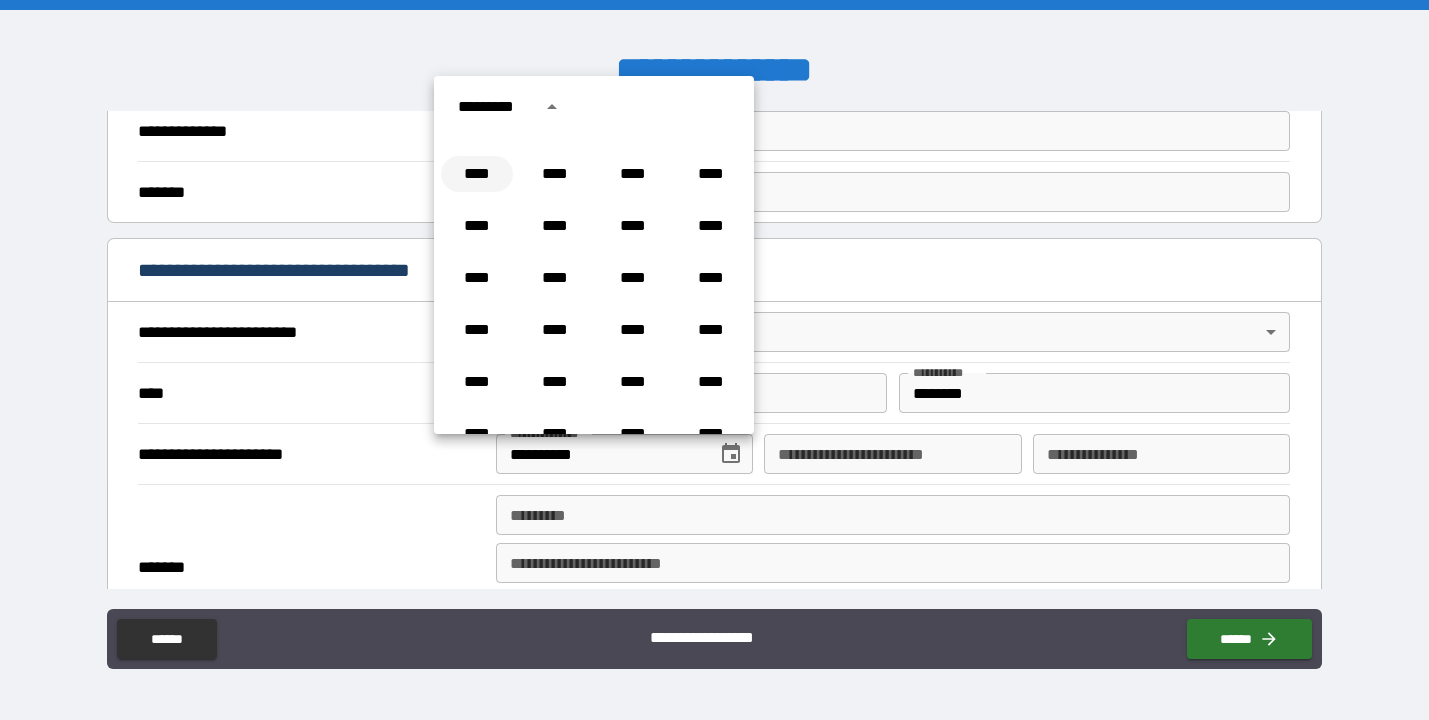 click on "****" at bounding box center [477, 174] 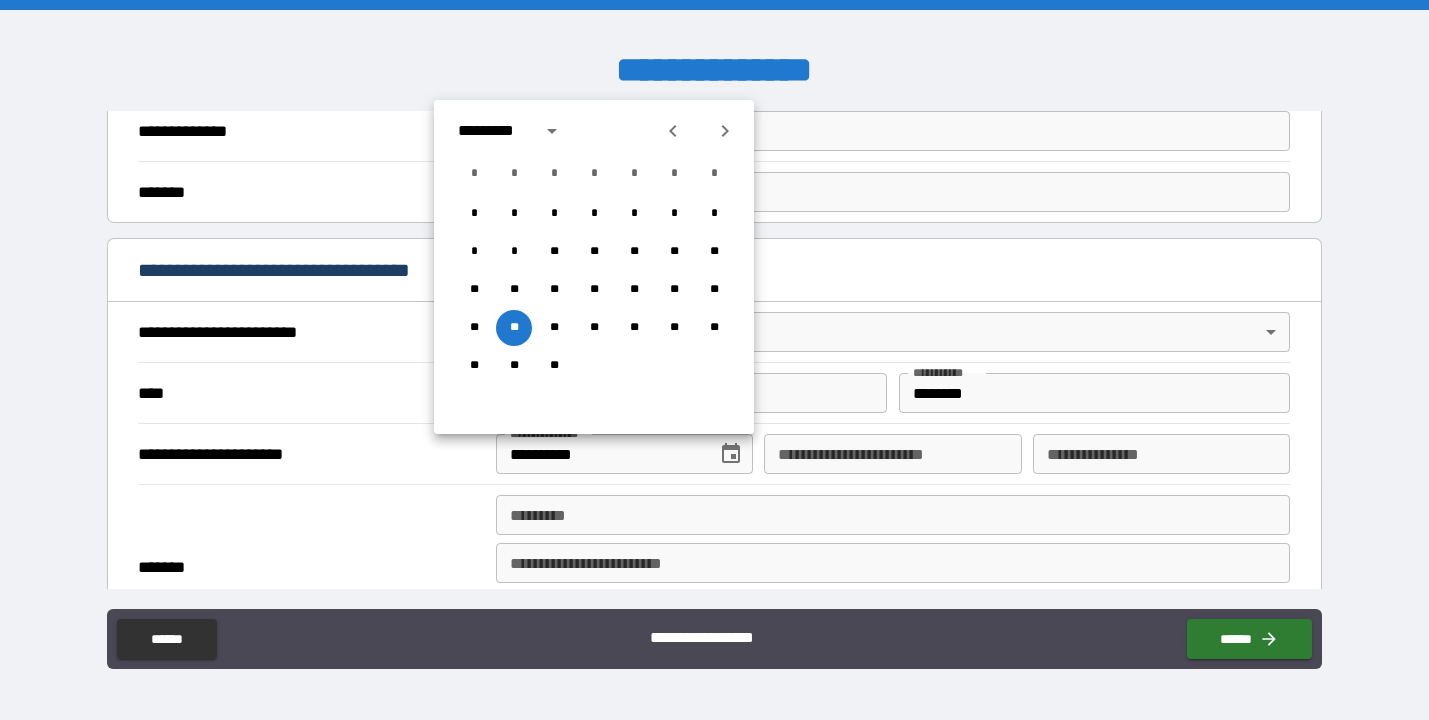 click on "**********" at bounding box center (892, 454) 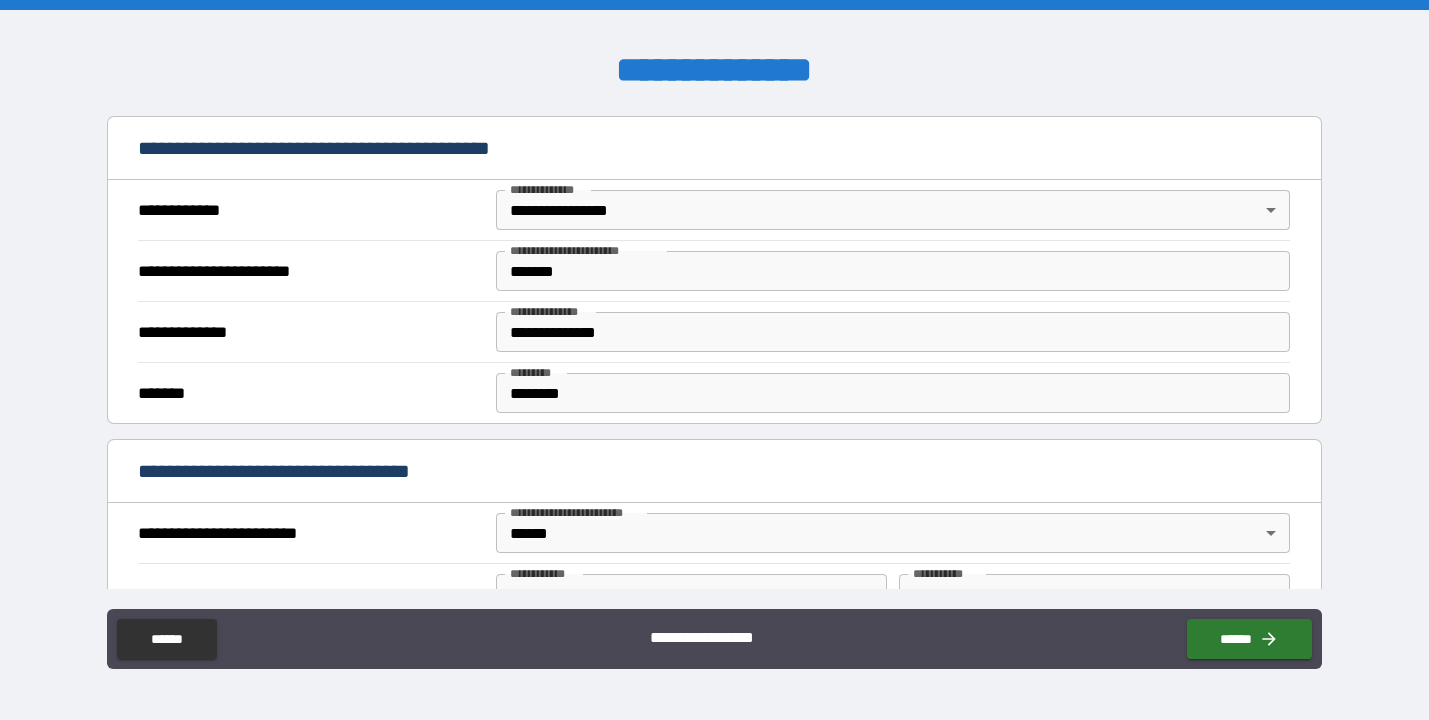 scroll, scrollTop: 349, scrollLeft: 0, axis: vertical 